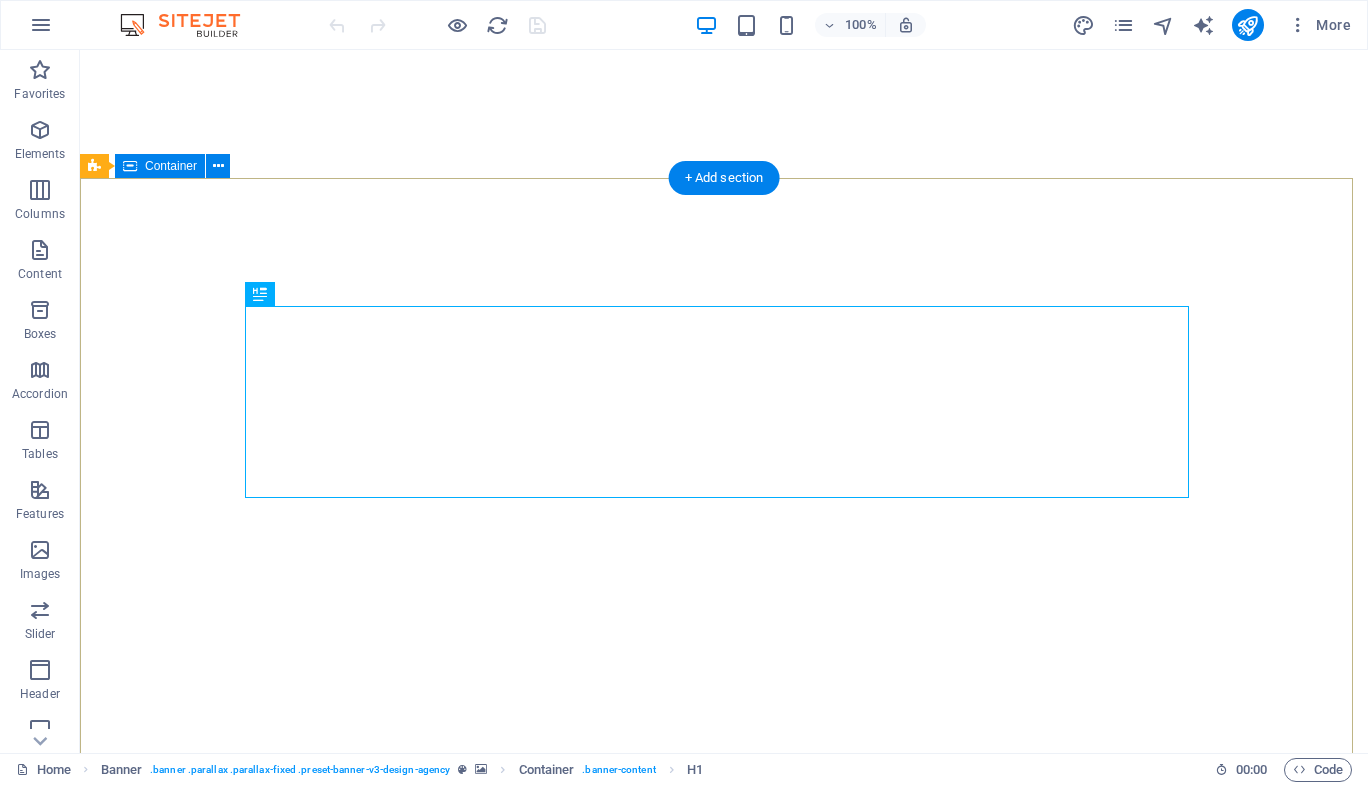 scroll, scrollTop: 0, scrollLeft: 0, axis: both 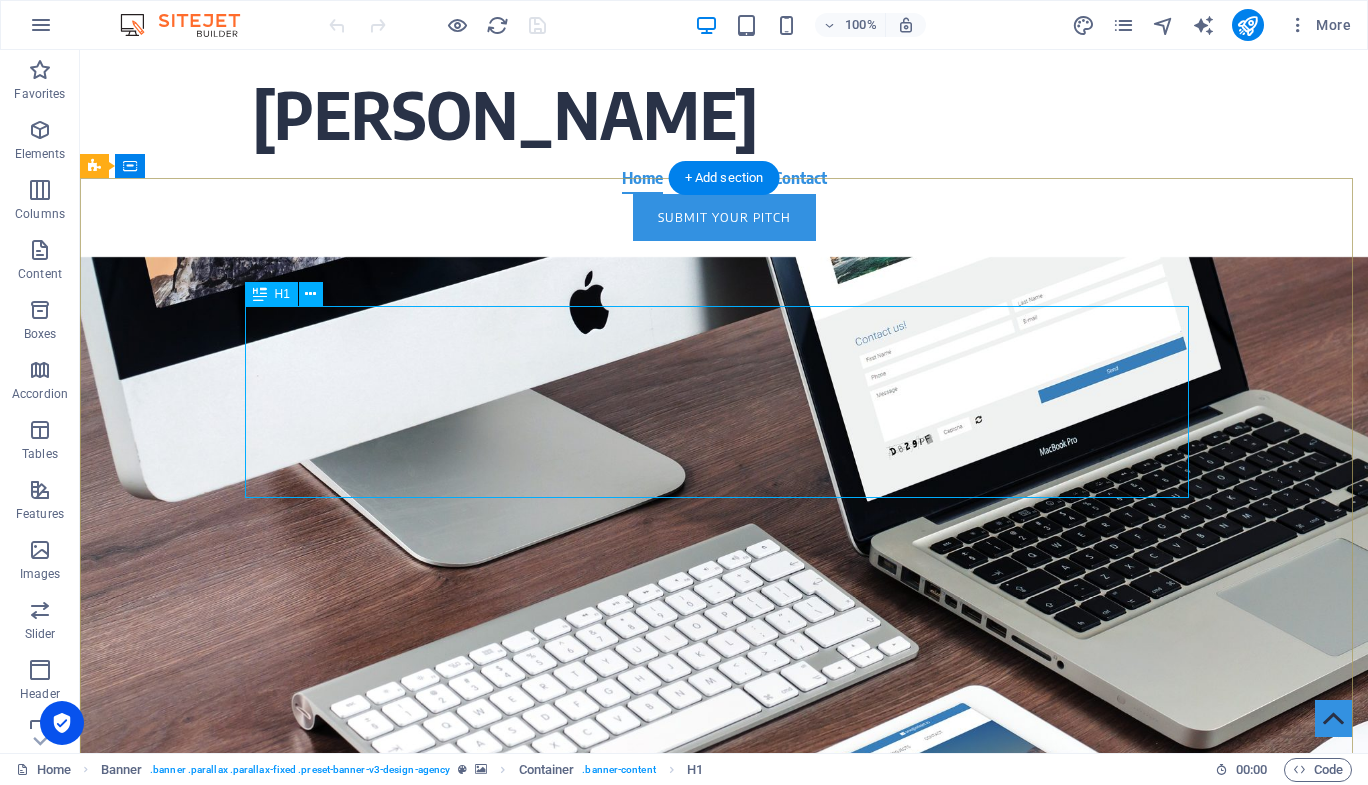 click on "[PERSON_NAME]: Fueling Africa's Future, Together." at bounding box center (724, 481) 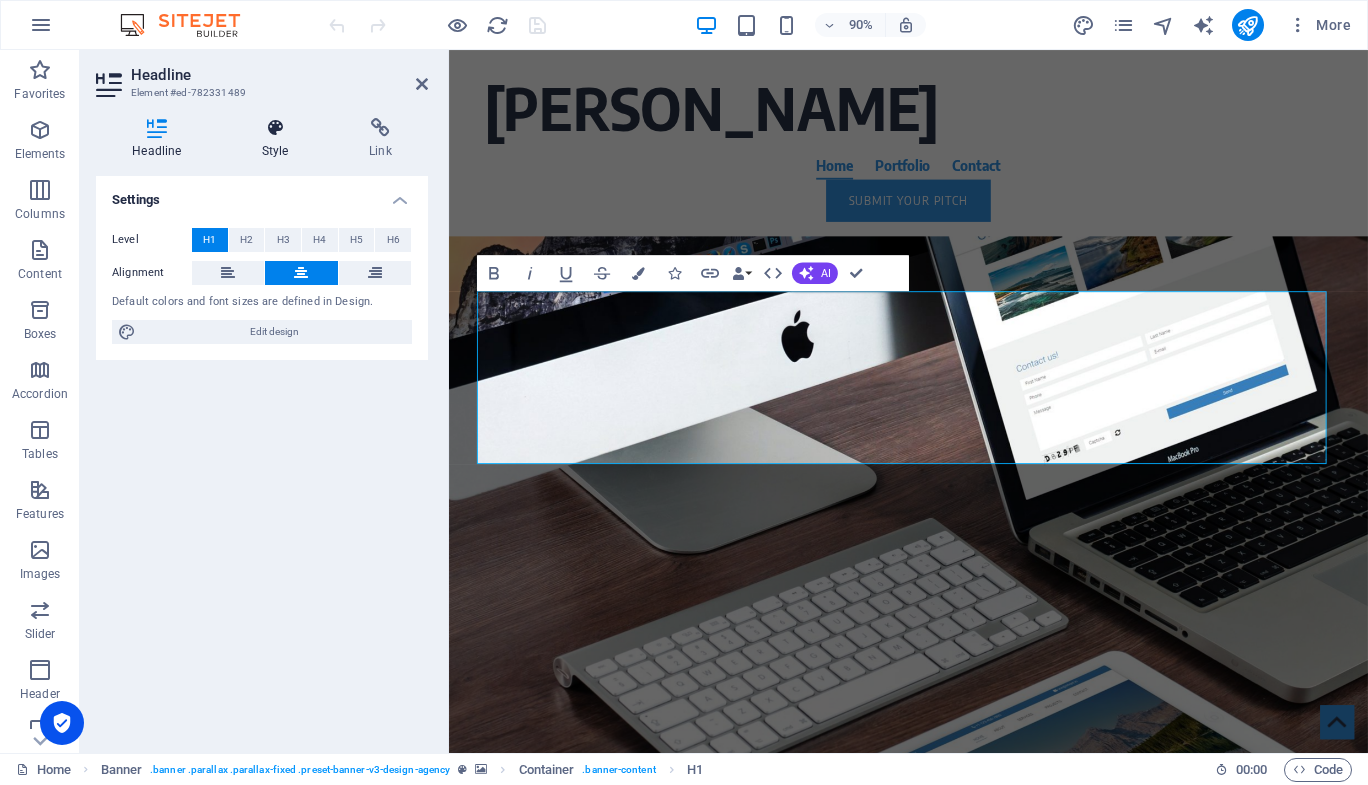 click at bounding box center [275, 128] 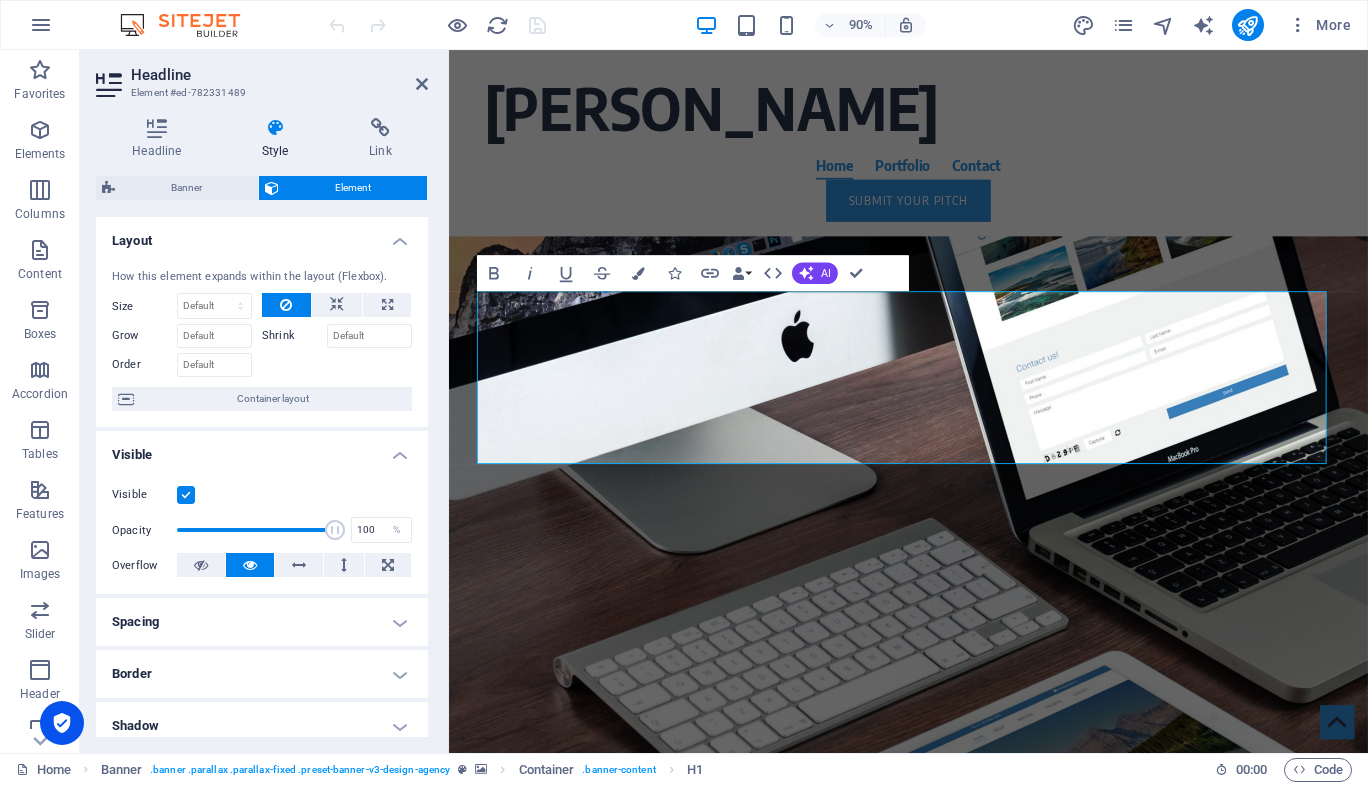 click on "Shadow" at bounding box center [262, 726] 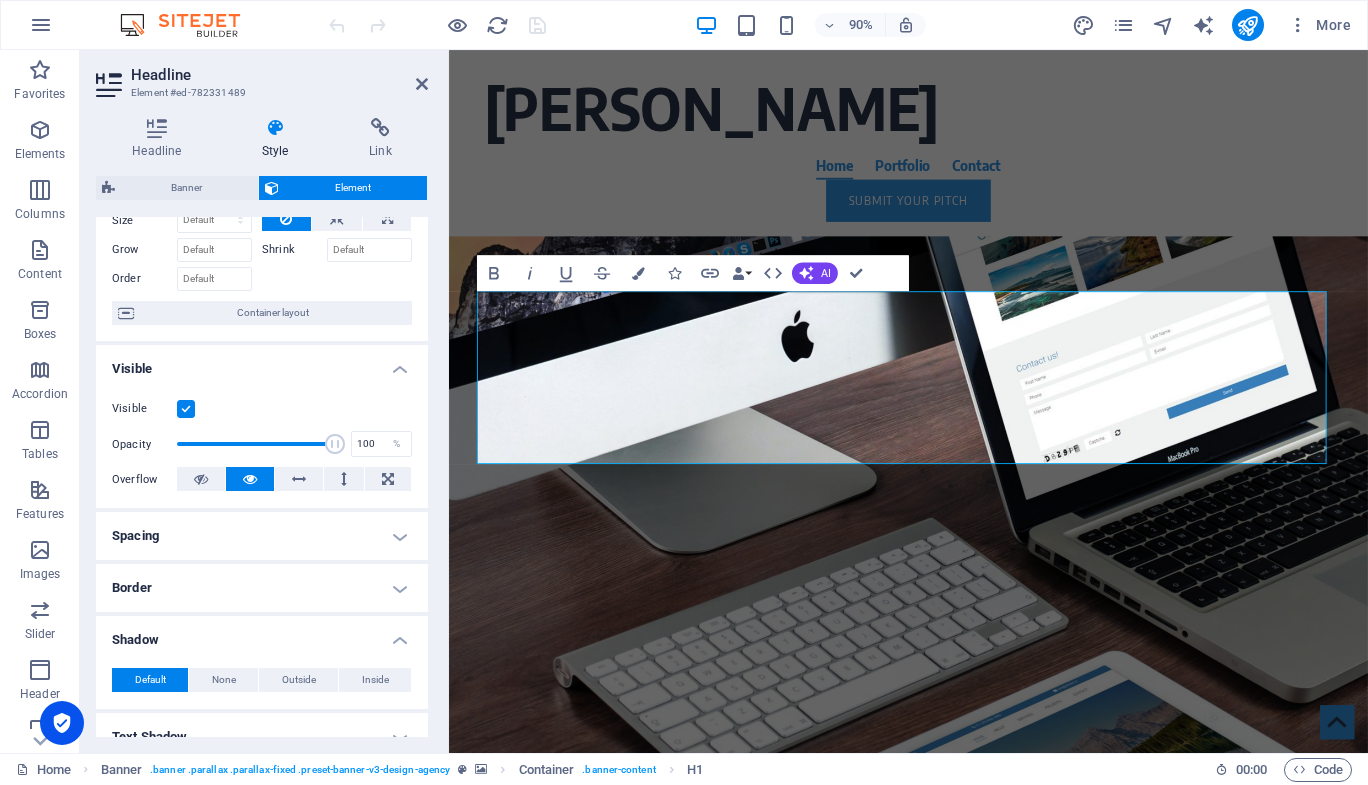 scroll, scrollTop: 92, scrollLeft: 0, axis: vertical 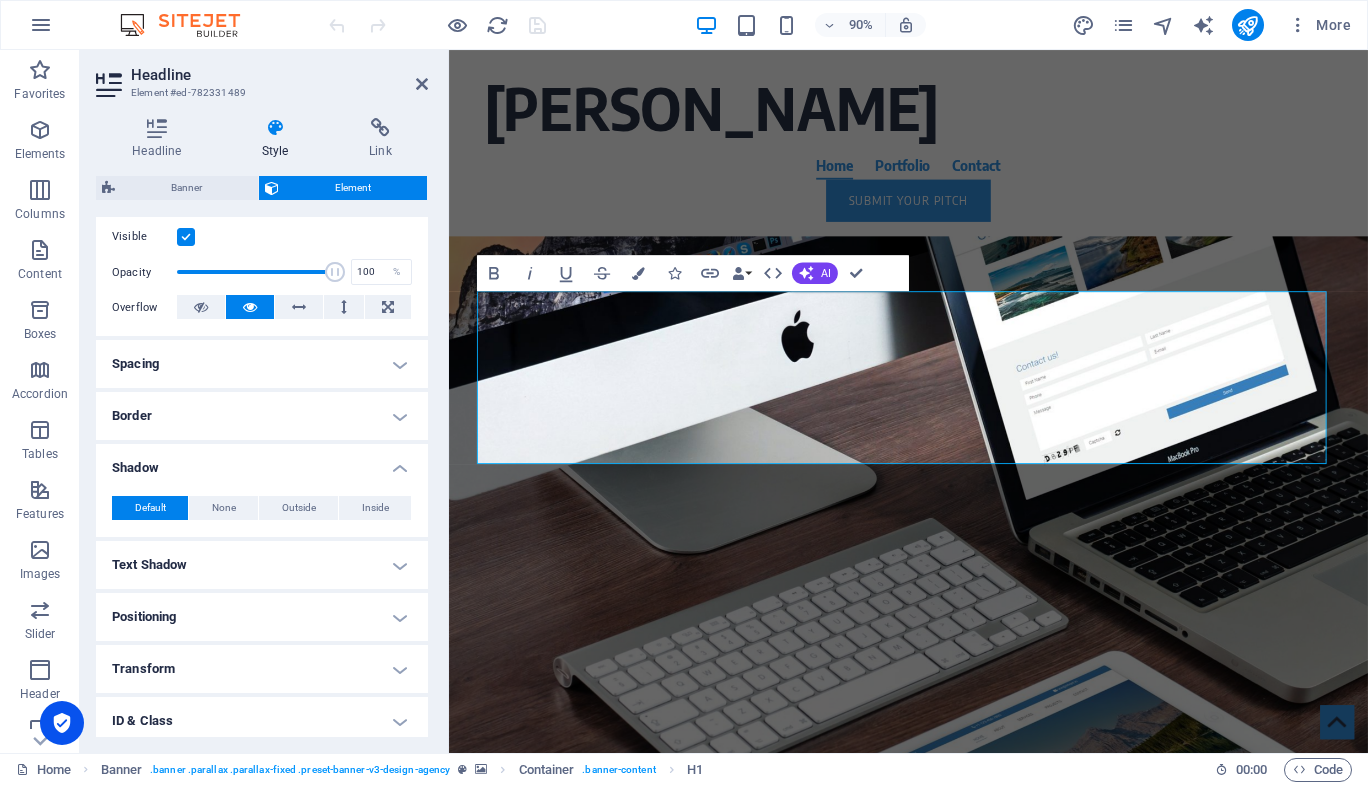 click on "Text Shadow" at bounding box center [262, 565] 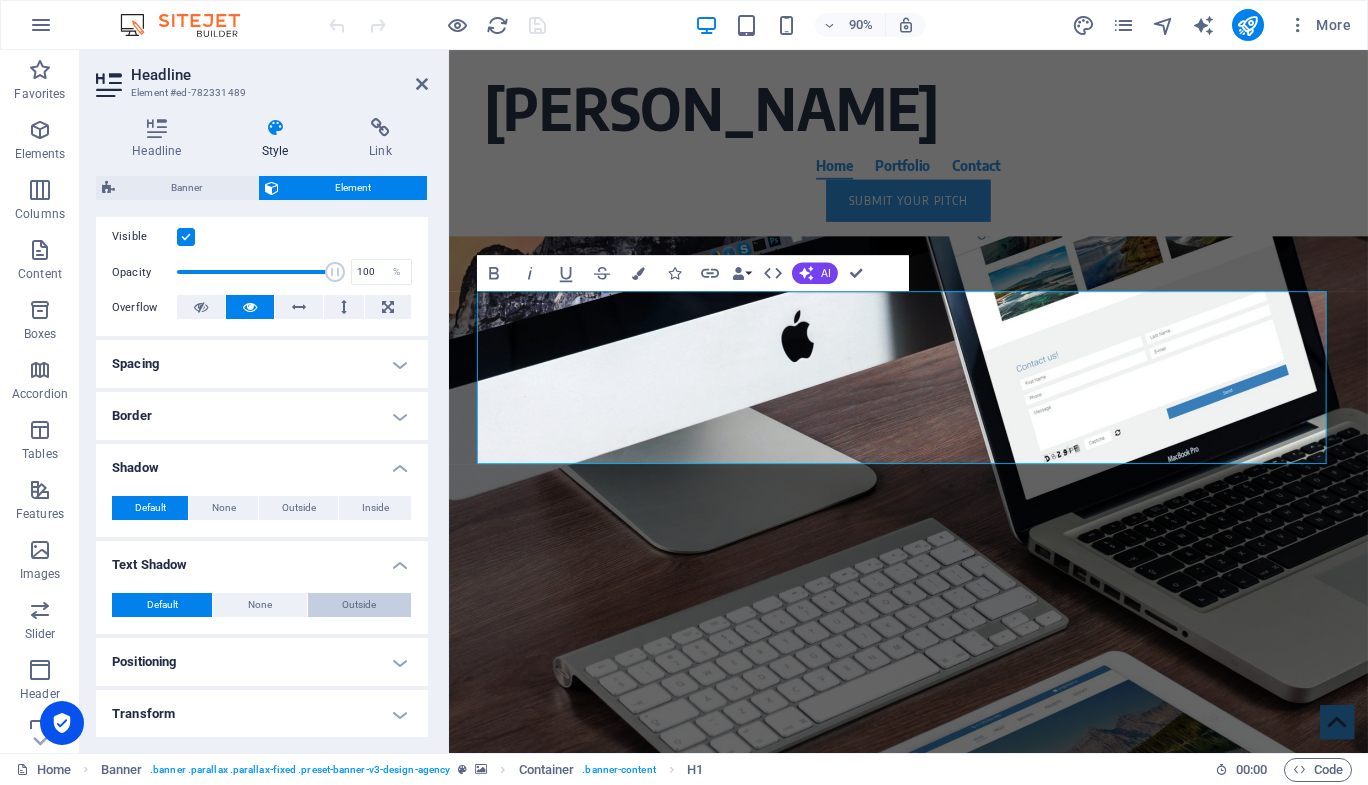 click on "Outside" at bounding box center (359, 605) 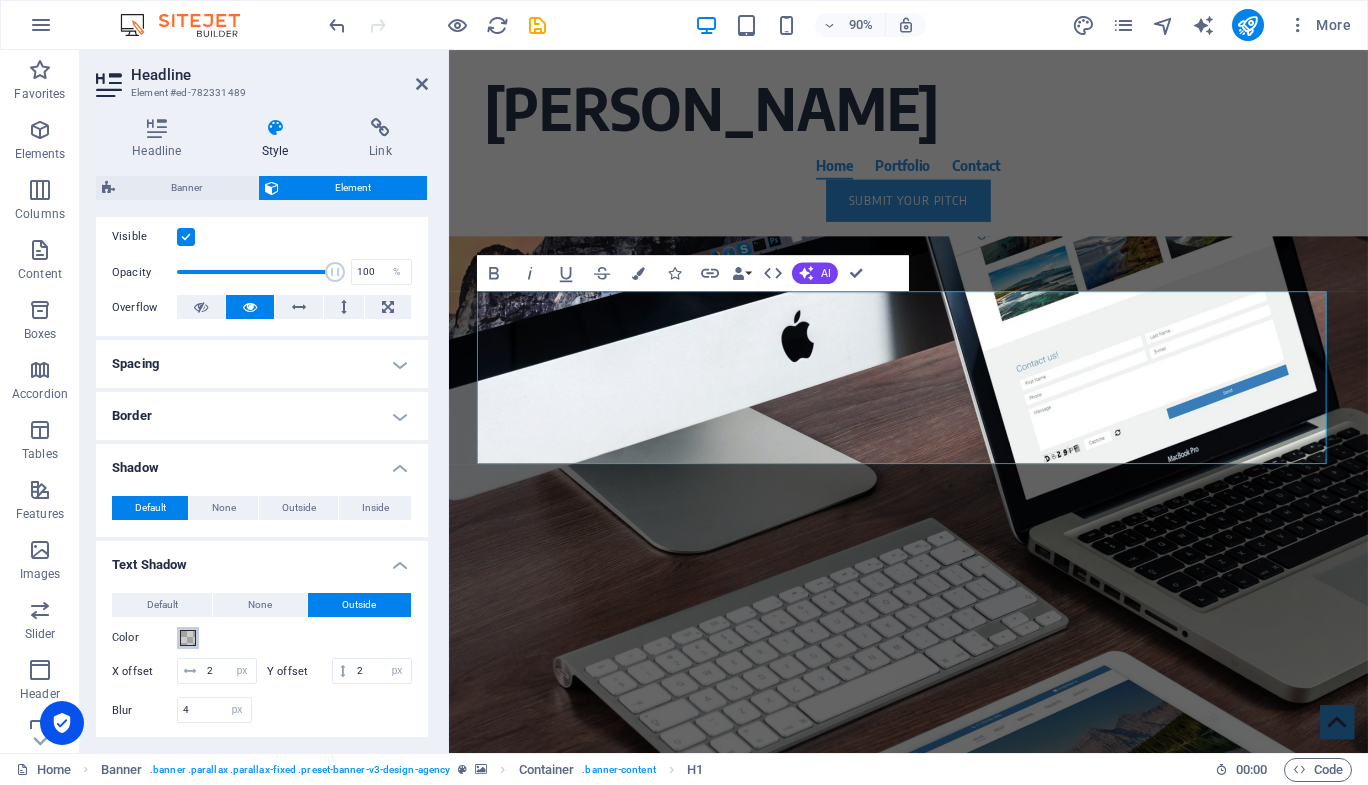 click at bounding box center [188, 638] 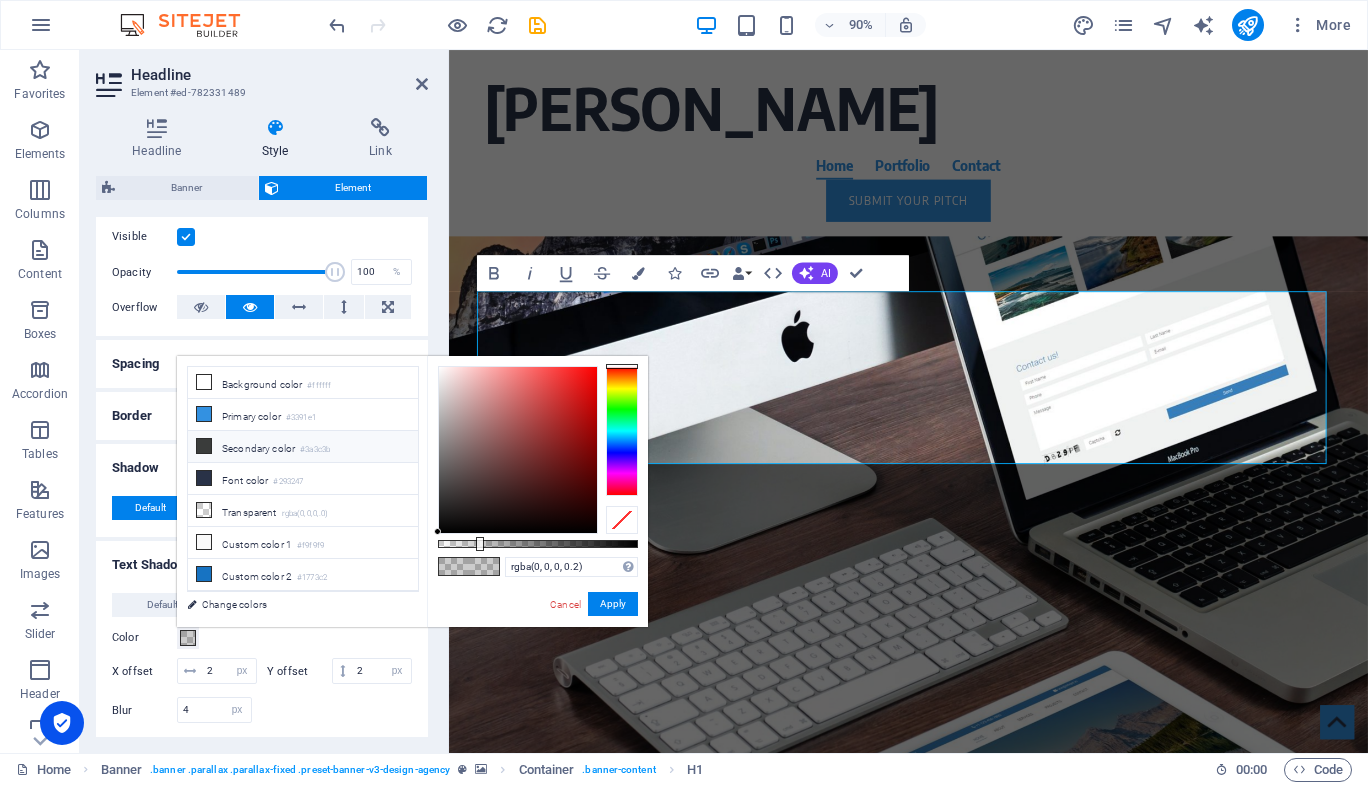 click on "Secondary color
#3a3c3b" at bounding box center [303, 447] 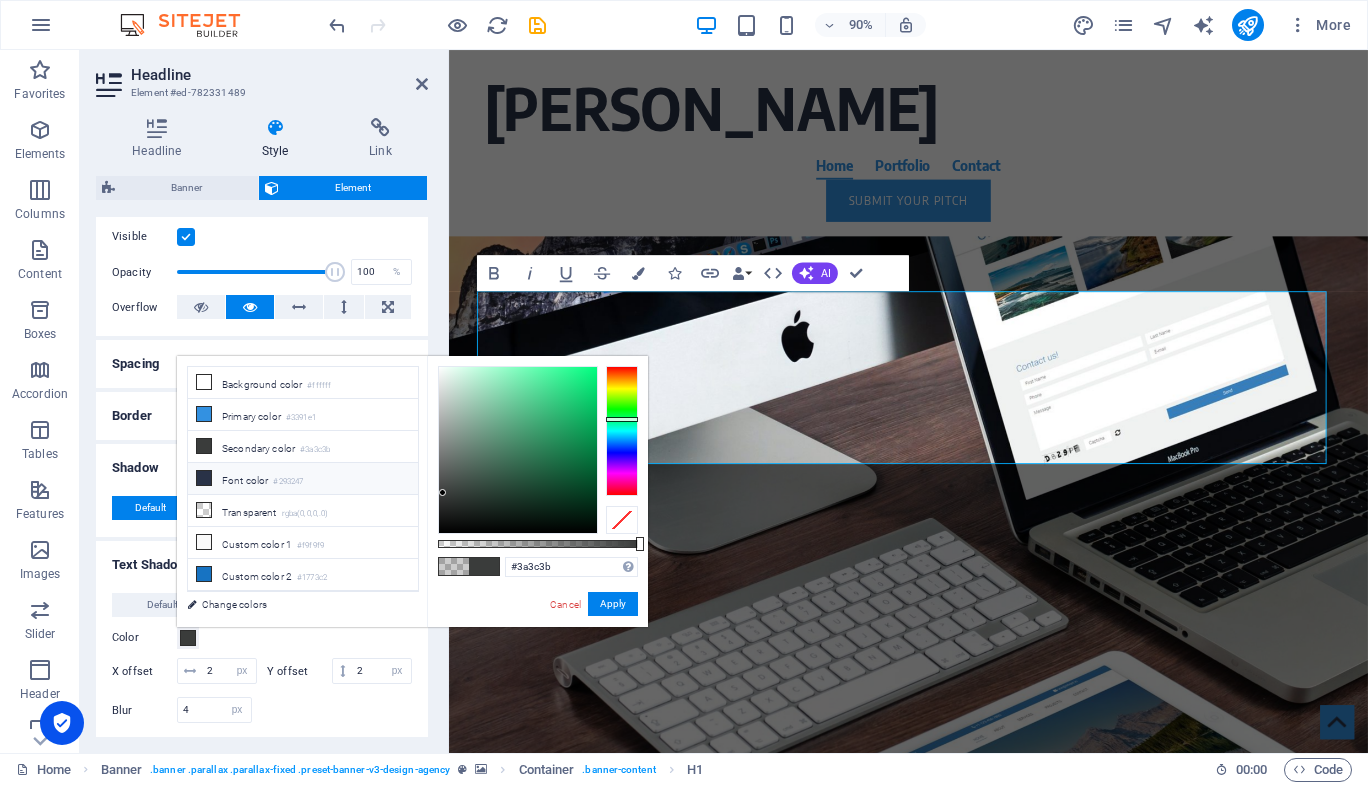 click on "Font color
#293247" at bounding box center (303, 479) 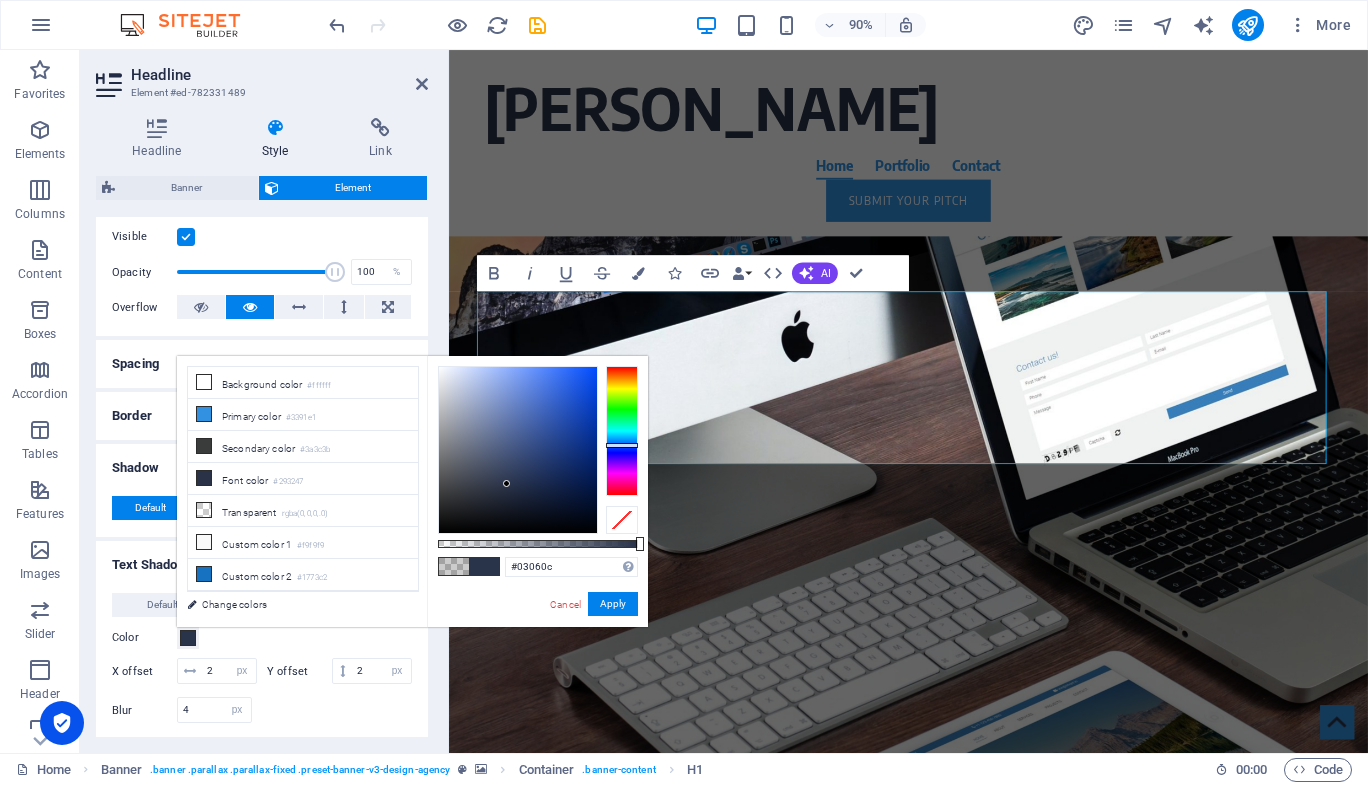 type on "#000000" 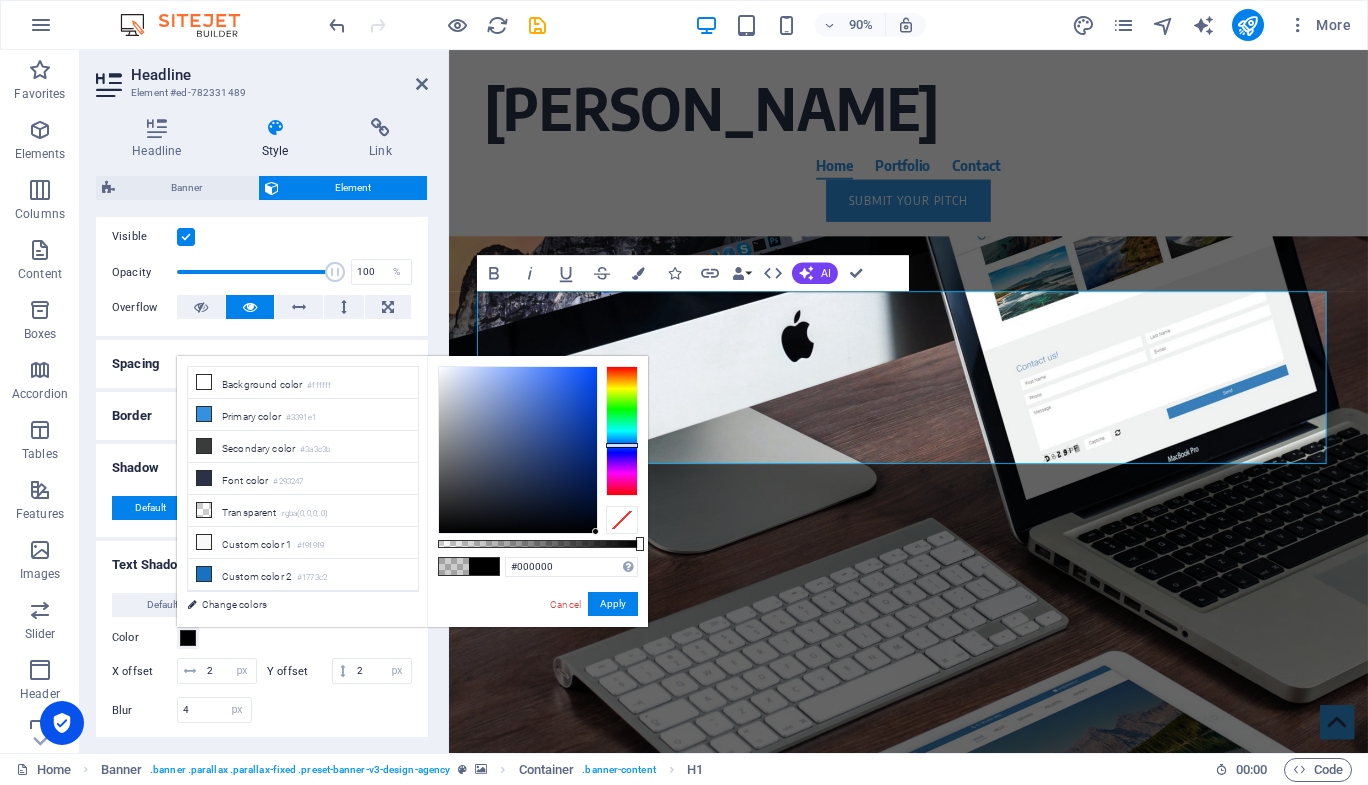 drag, startPoint x: 507, startPoint y: 484, endPoint x: 667, endPoint y: 576, distance: 184.56435 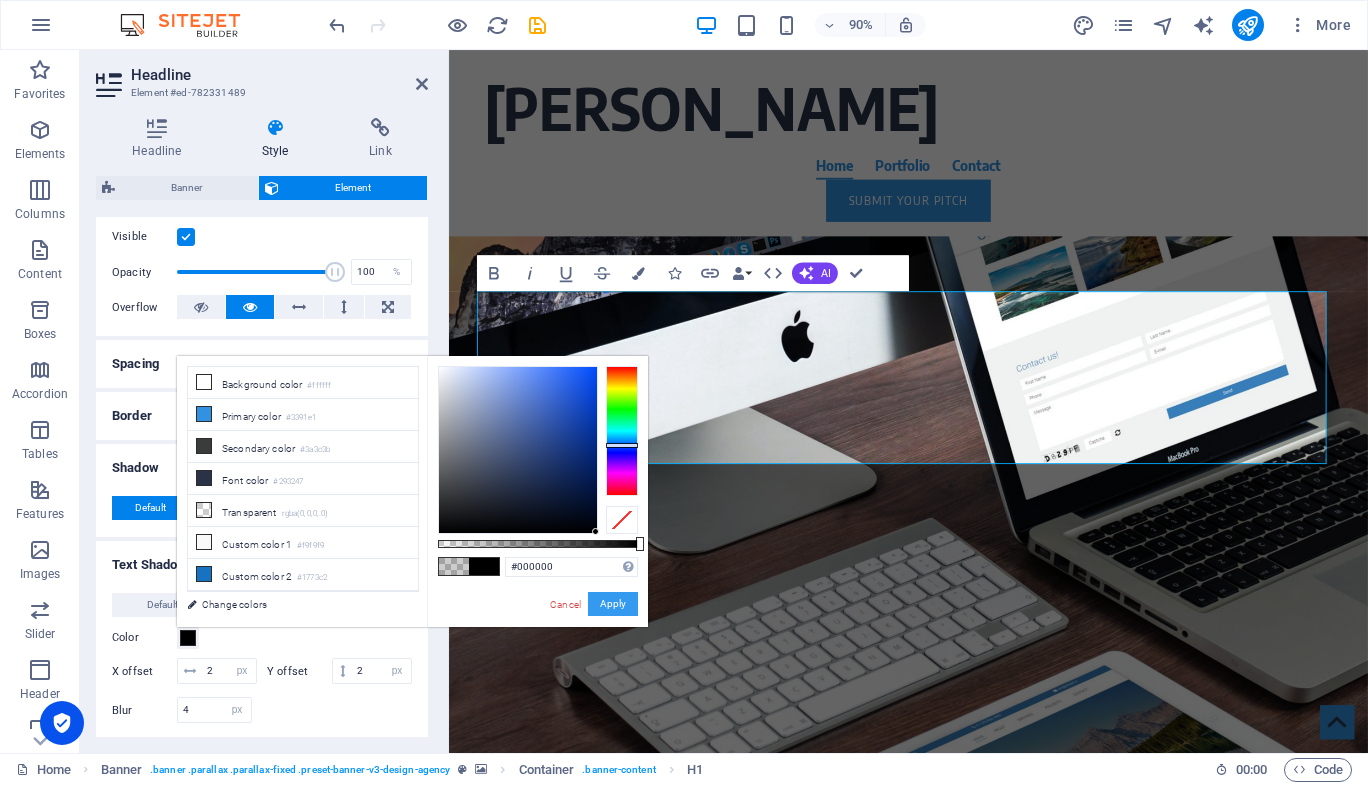 click on "Apply" at bounding box center (613, 604) 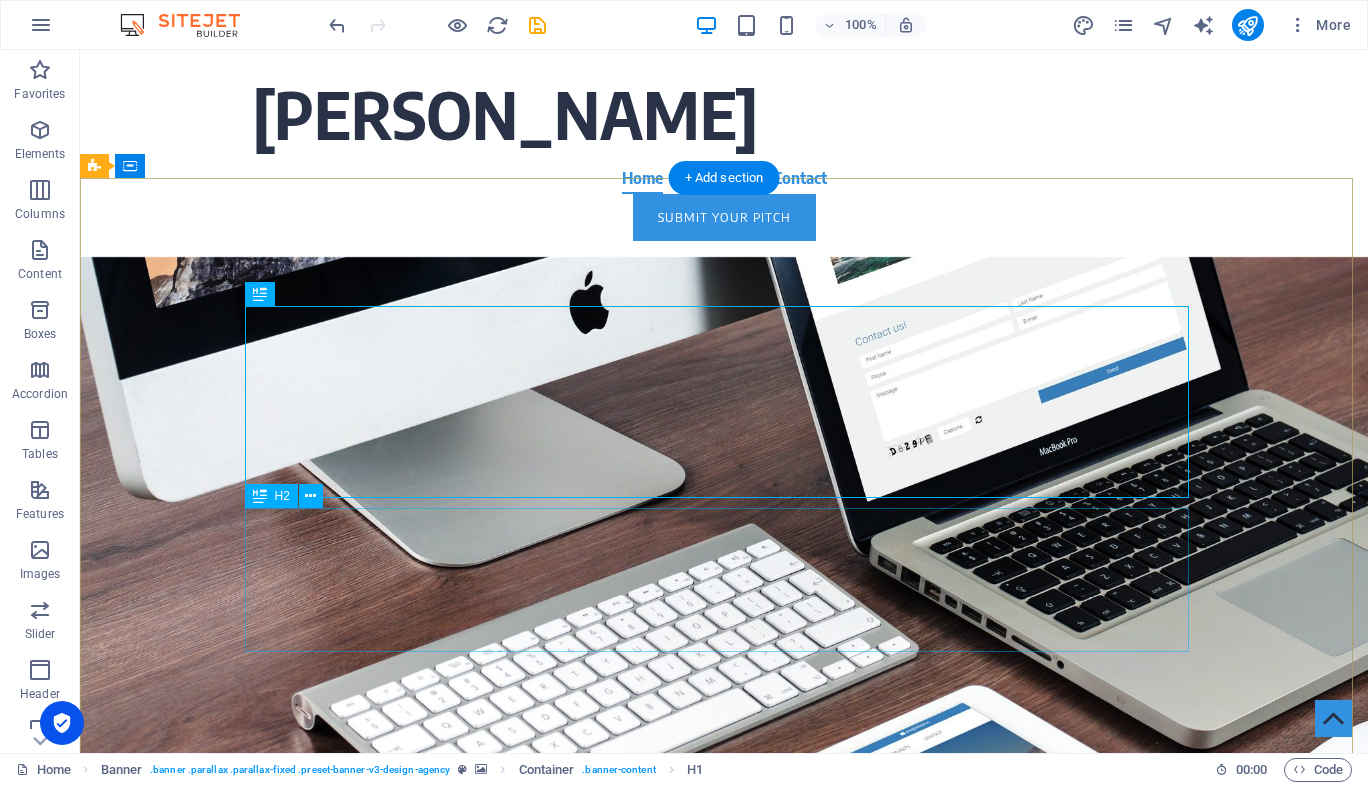 click on "We are committed to empowering the next generation of [DEMOGRAPHIC_DATA] innovators by providing the essential tools and resources needed to transform groundbreaking ideas into thriving enterprises." at bounding box center (724, 683) 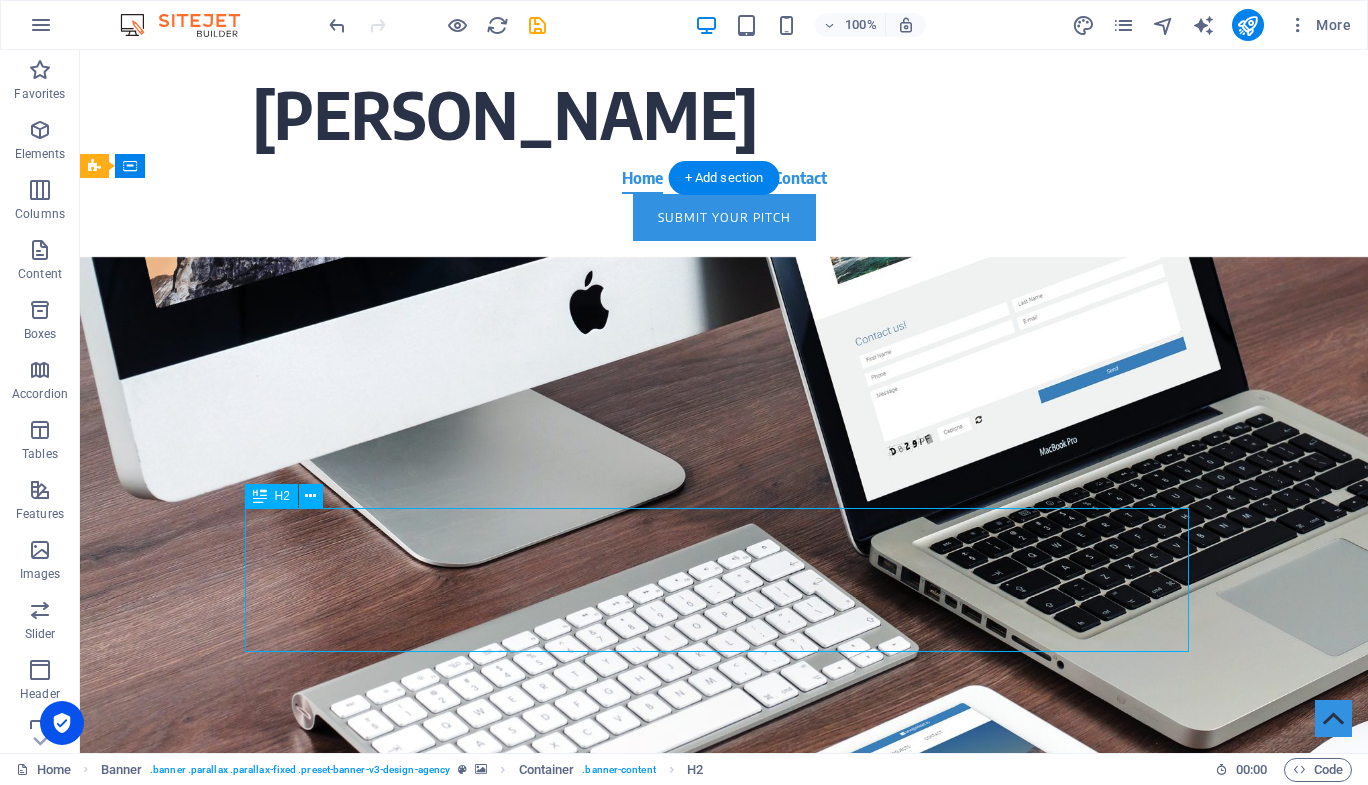 click on "We are committed to empowering the next generation of [DEMOGRAPHIC_DATA] innovators by providing the essential tools and resources needed to transform groundbreaking ideas into thriving enterprises." at bounding box center [724, 683] 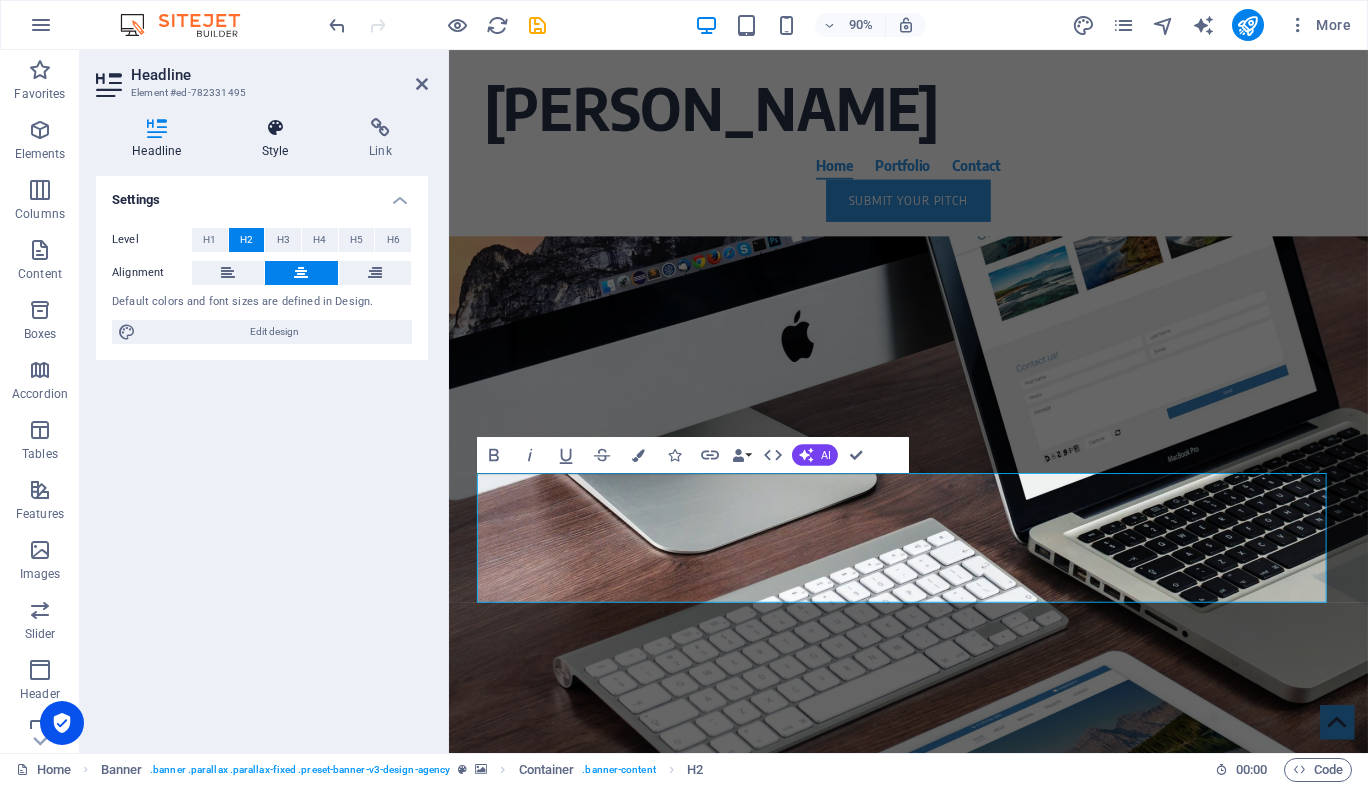 click at bounding box center (275, 128) 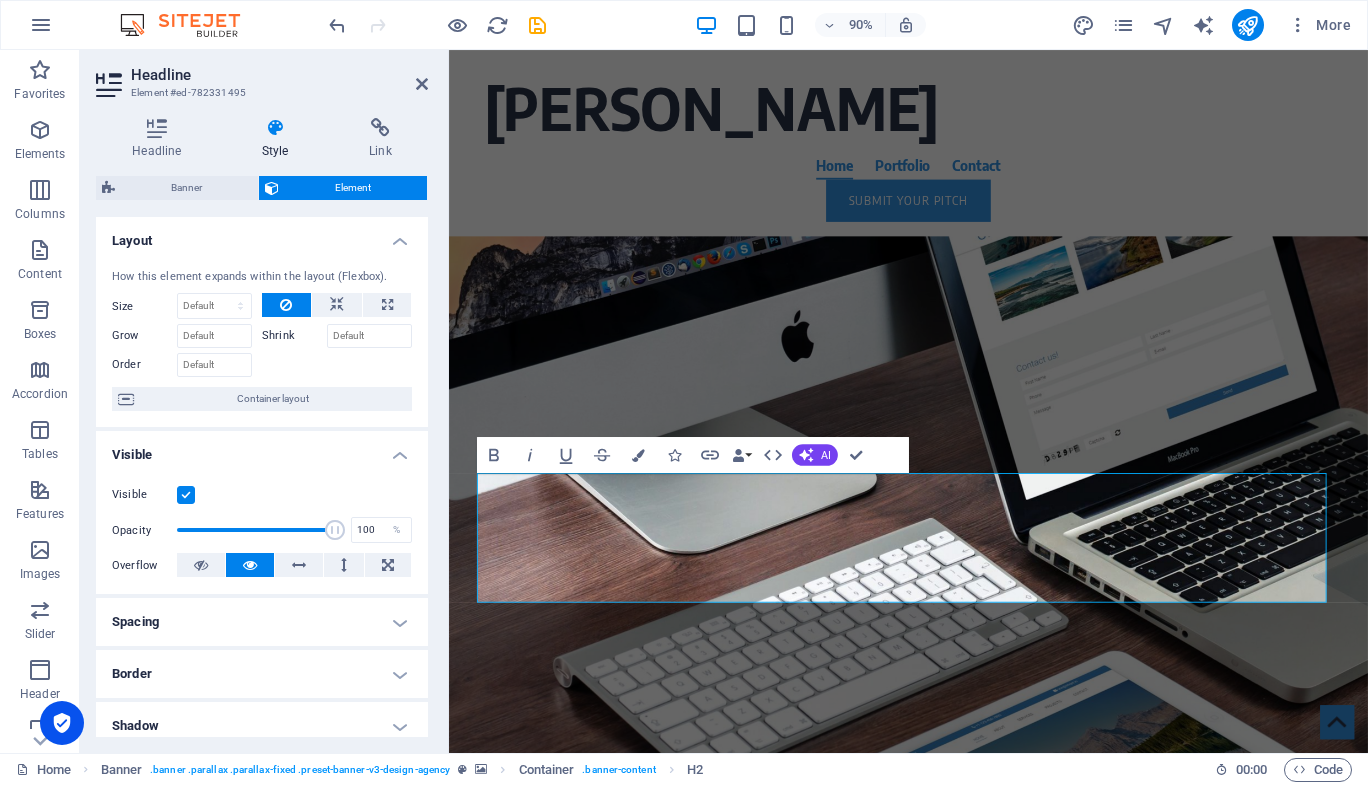 click on "Headline Style Link Settings Level H1 H2 H3 H4 H5 H6 Alignment Default colors and font sizes are defined in Design. Edit design Banner Element Layout How this element expands within the layout (Flexbox). Size Default auto px % 1/1 1/2 1/3 1/4 1/5 1/6 1/7 1/8 1/9 1/10 Grow Shrink Order Container layout Visible Visible Opacity 100 % Overflow Spacing Margin Default auto px % rem vw vh Custom Custom auto px % rem vw vh auto px % rem vw vh auto px % rem vw vh auto px % rem vw vh Padding Default px rem % vh vw Custom Custom px rem % vh vw px rem % vh vw px rem % vh vw px rem % vh vw Border Style              - Width 1 auto px rem % vh vw Custom Custom 1 auto px rem % vh vw 1 auto px rem % vh vw 1 auto px rem % vh vw 1 auto px rem % vh vw  - Color Round corners Default px rem % vh vw Custom Custom px rem % vh vw px rem % vh vw px rem % vh vw px rem % vh vw Shadow Default None Outside Inside Color X offset 0 px rem vh vw Y offset 0 px rem vh vw Blur 0 px rem % vh vw Spread 0 px rem vh vw Text Shadow Default" at bounding box center [262, 427] 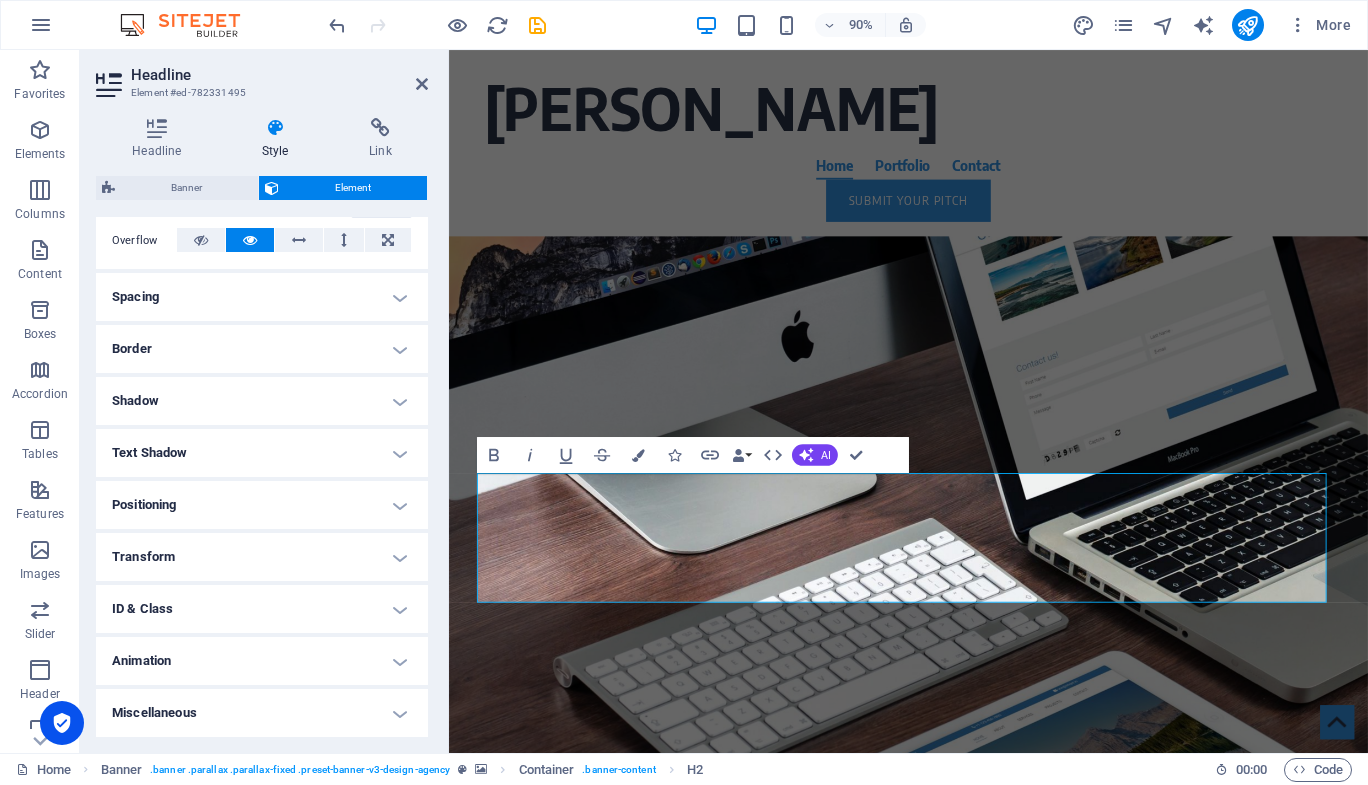 click on "Text Shadow" at bounding box center (262, 453) 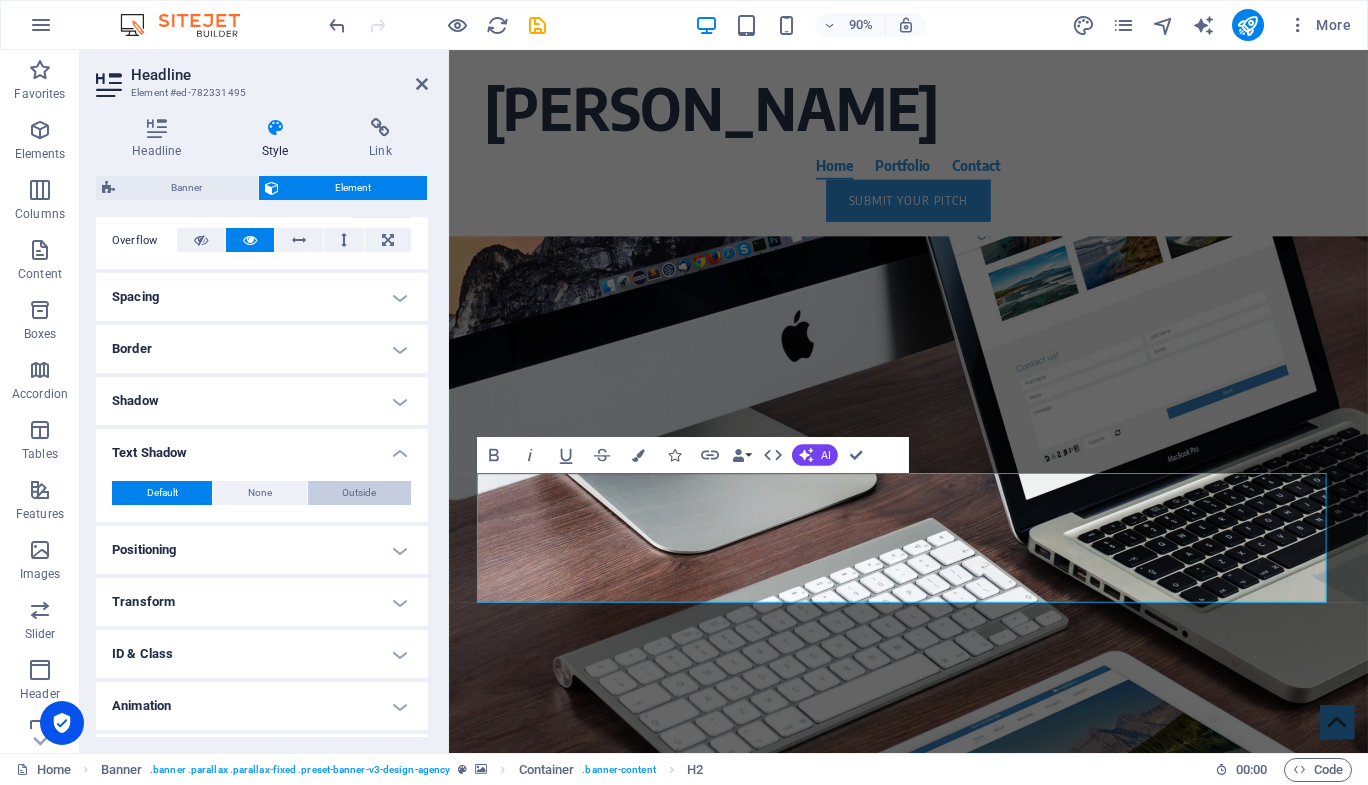 click on "Outside" at bounding box center (359, 493) 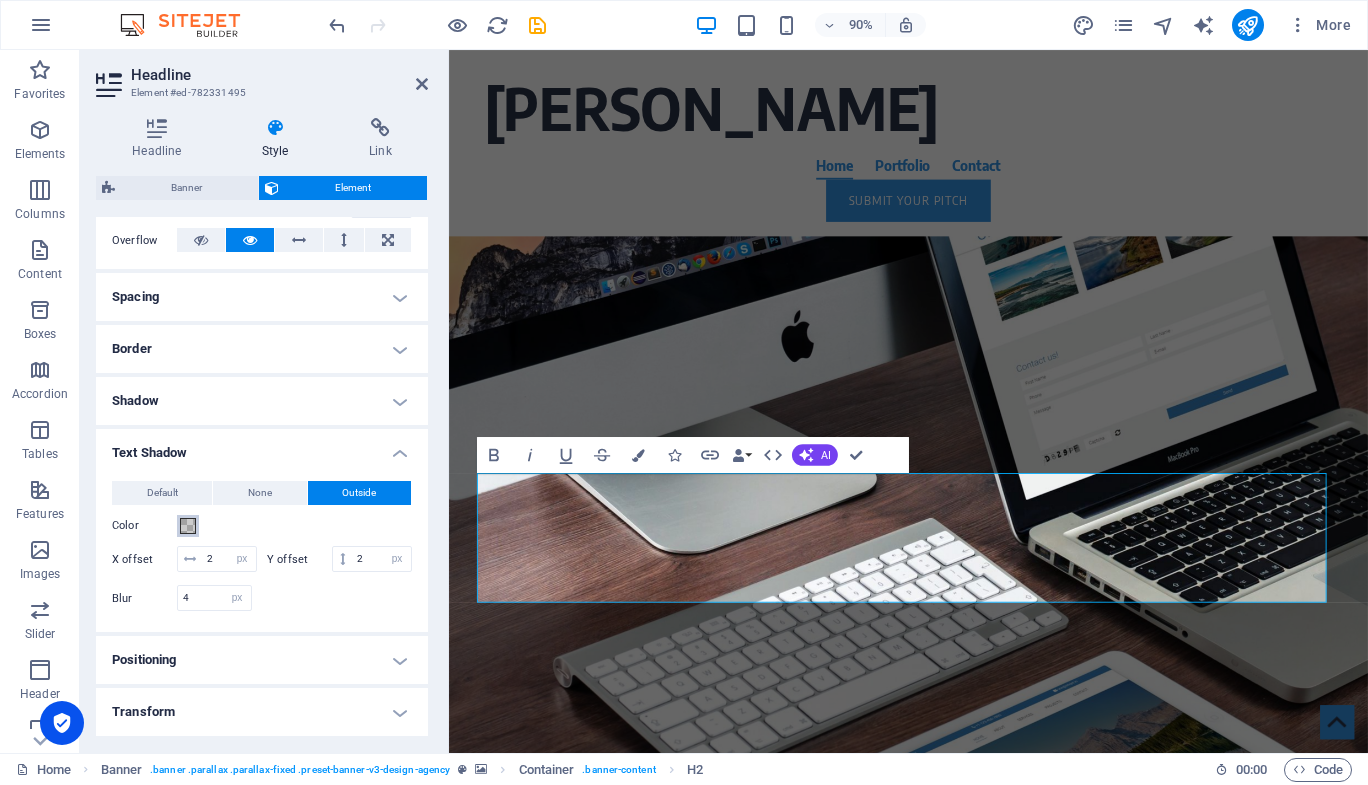 click at bounding box center (188, 526) 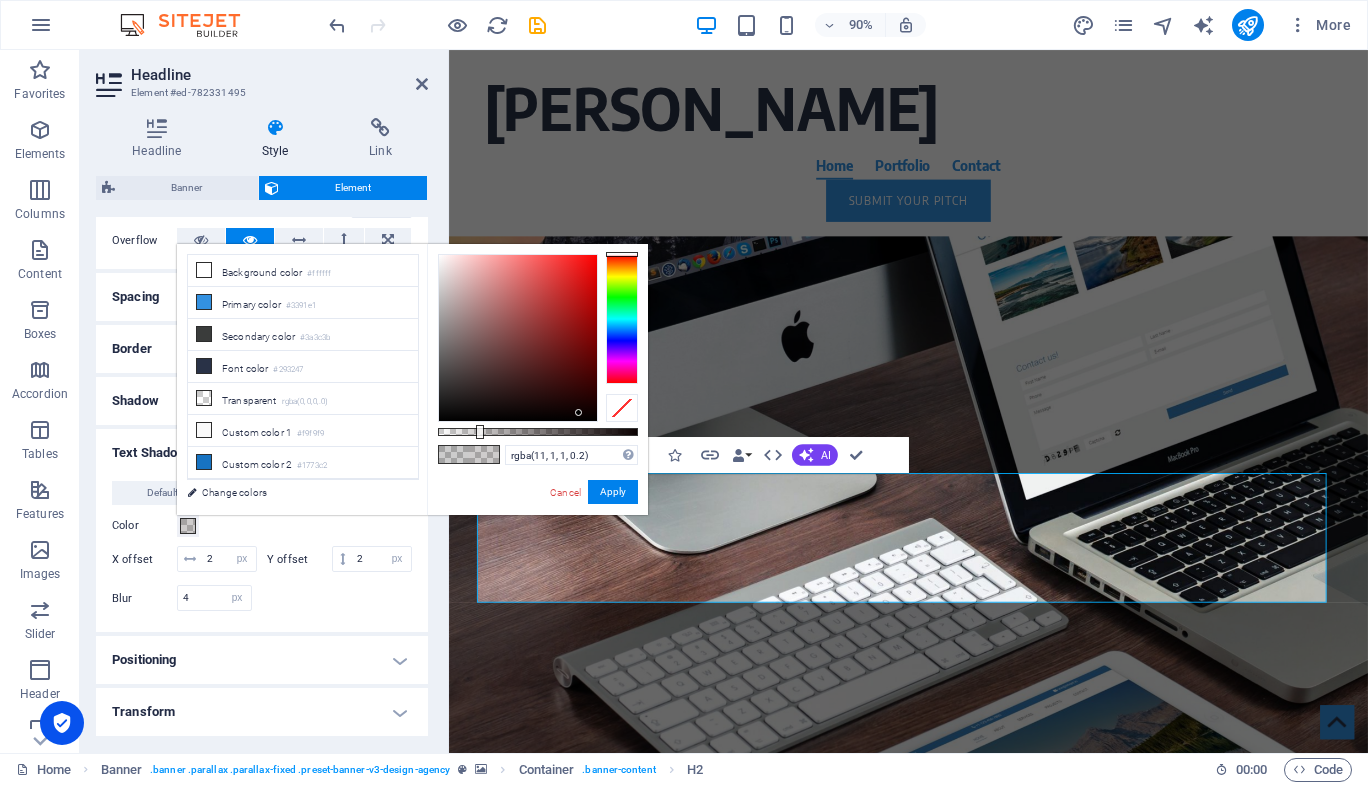 click at bounding box center [518, 338] 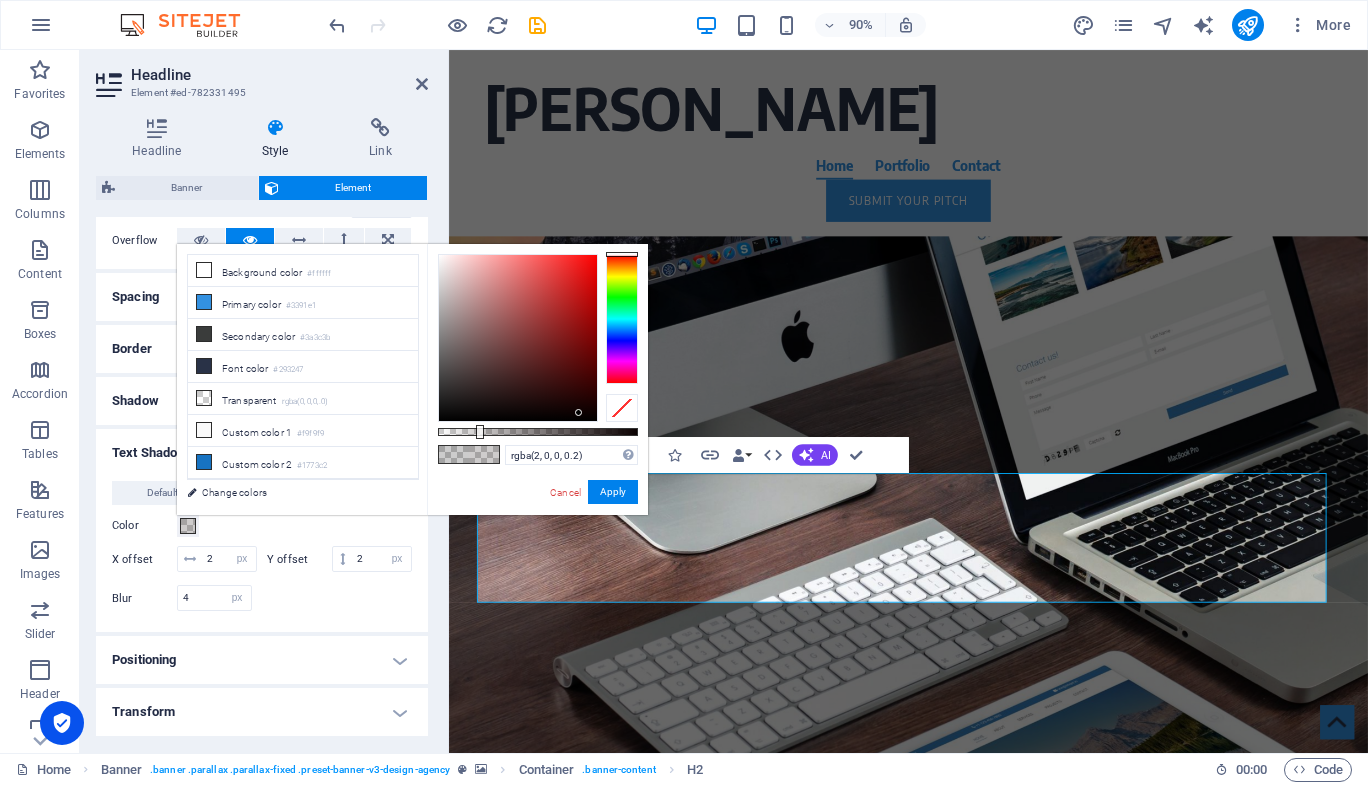 type on "rgba(0, 0, 0, 0.2)" 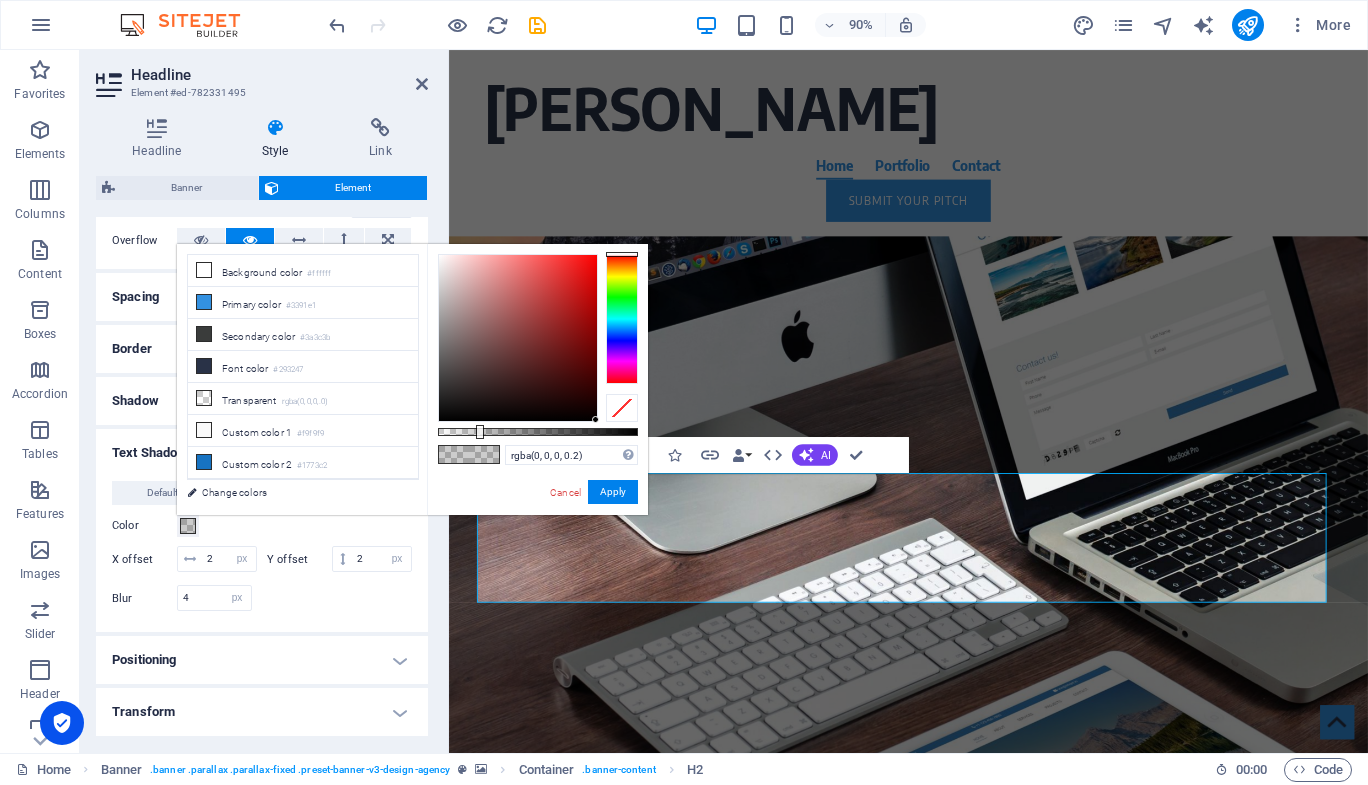 drag, startPoint x: 579, startPoint y: 413, endPoint x: 625, endPoint y: 421, distance: 46.69047 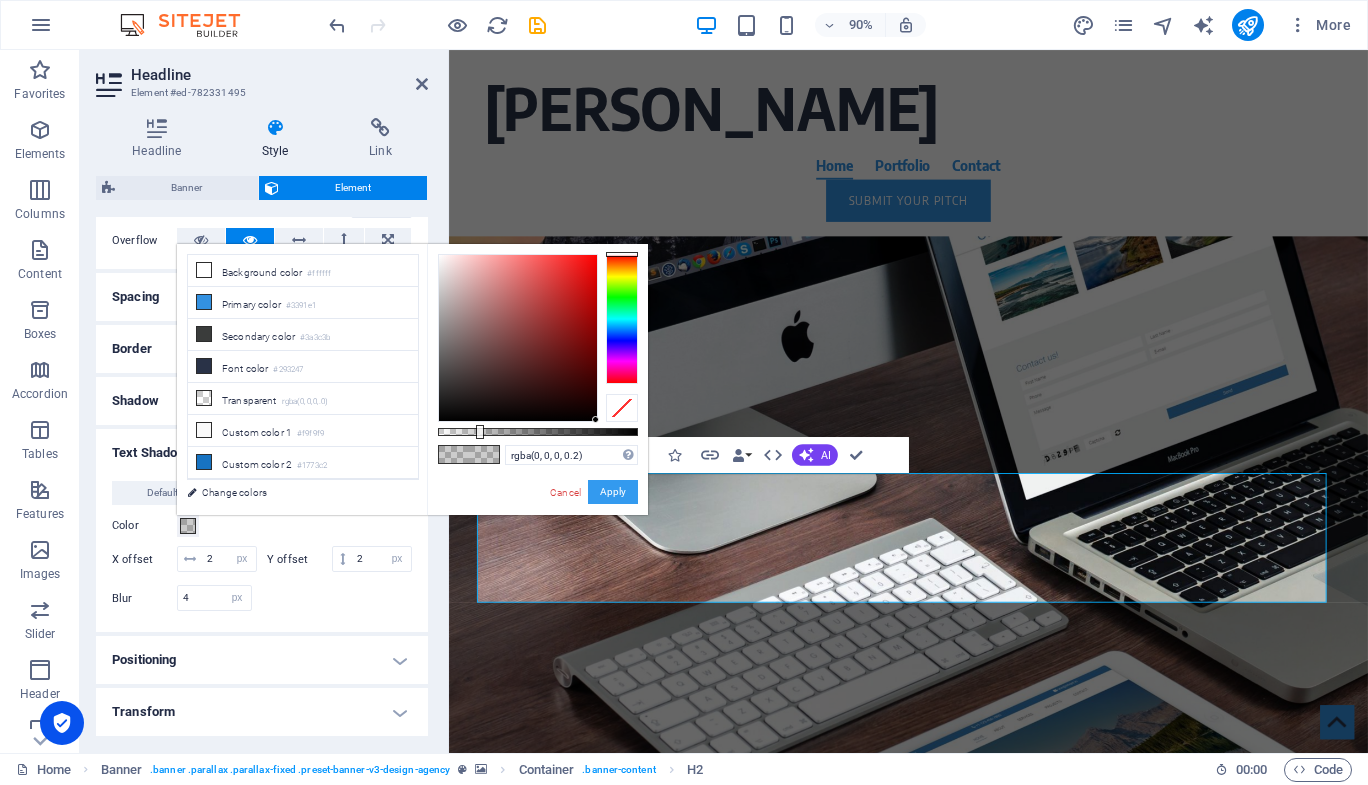 click on "Apply" at bounding box center (613, 492) 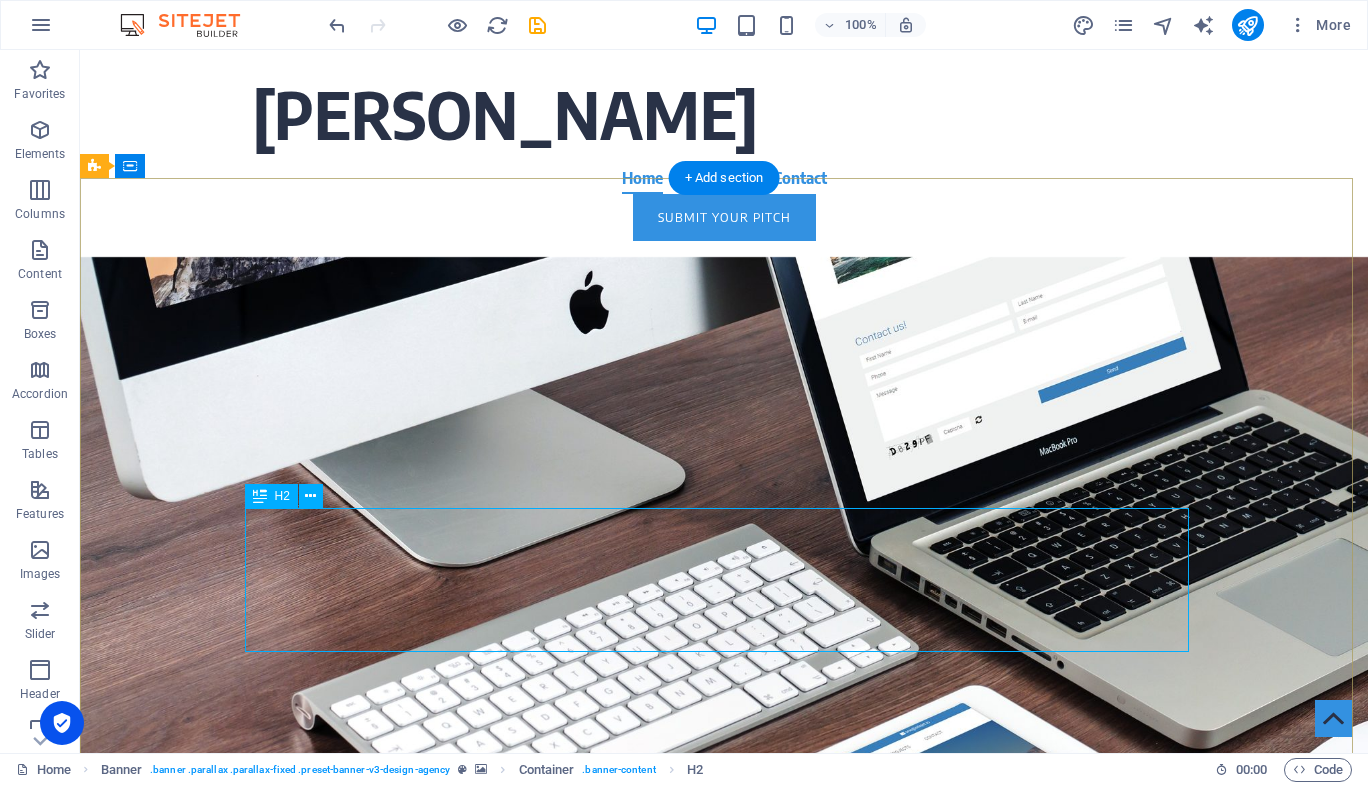 click on "We are committed to empowering the next generation of [DEMOGRAPHIC_DATA] innovators by providing the essential tools and resources needed to transform groundbreaking ideas into thriving enterprises." at bounding box center (724, 683) 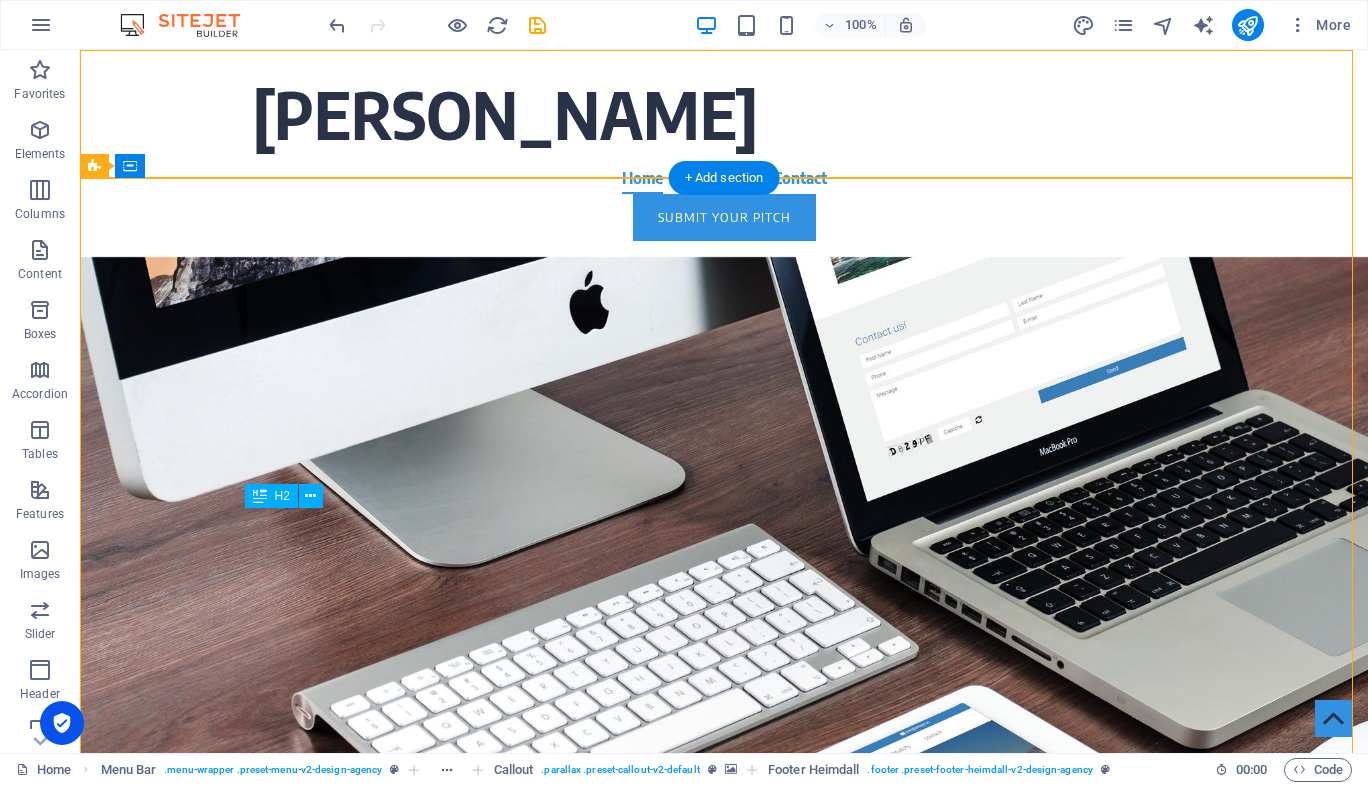 click on "We are committed to empowering the next generation of [DEMOGRAPHIC_DATA] innovators by providing the essential tools and resources needed to transform groundbreaking ideas into thriving enterprises." at bounding box center [724, 683] 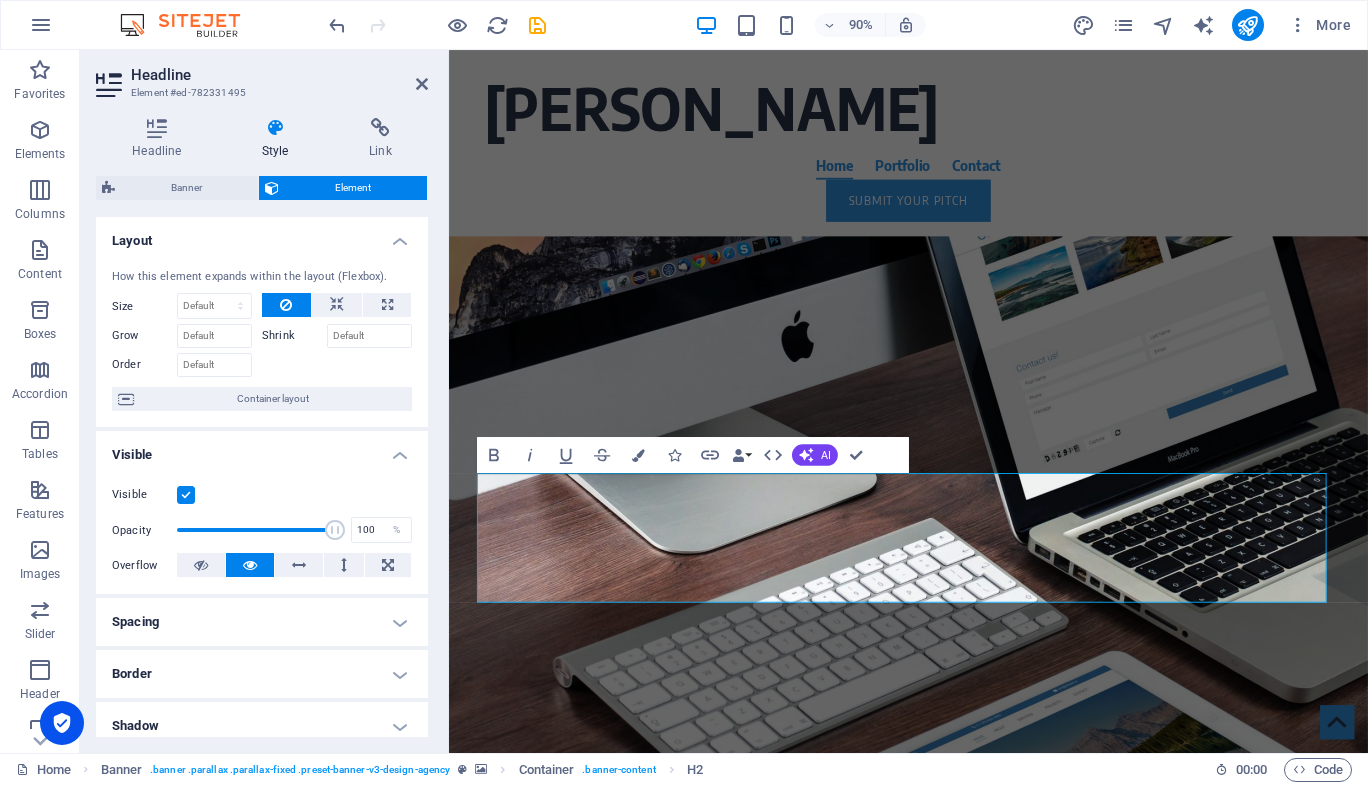 scroll, scrollTop: 455, scrollLeft: 0, axis: vertical 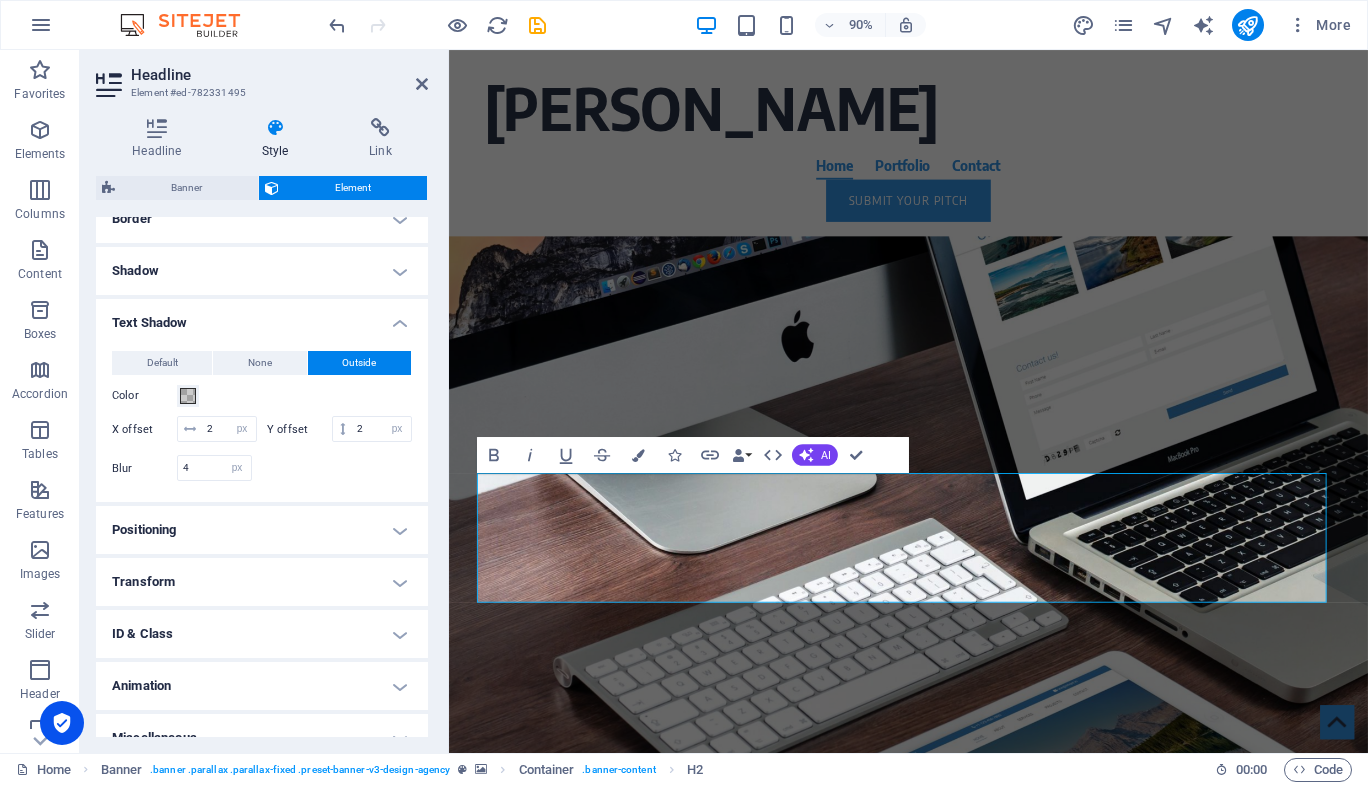 click on "Shadow" at bounding box center [262, 271] 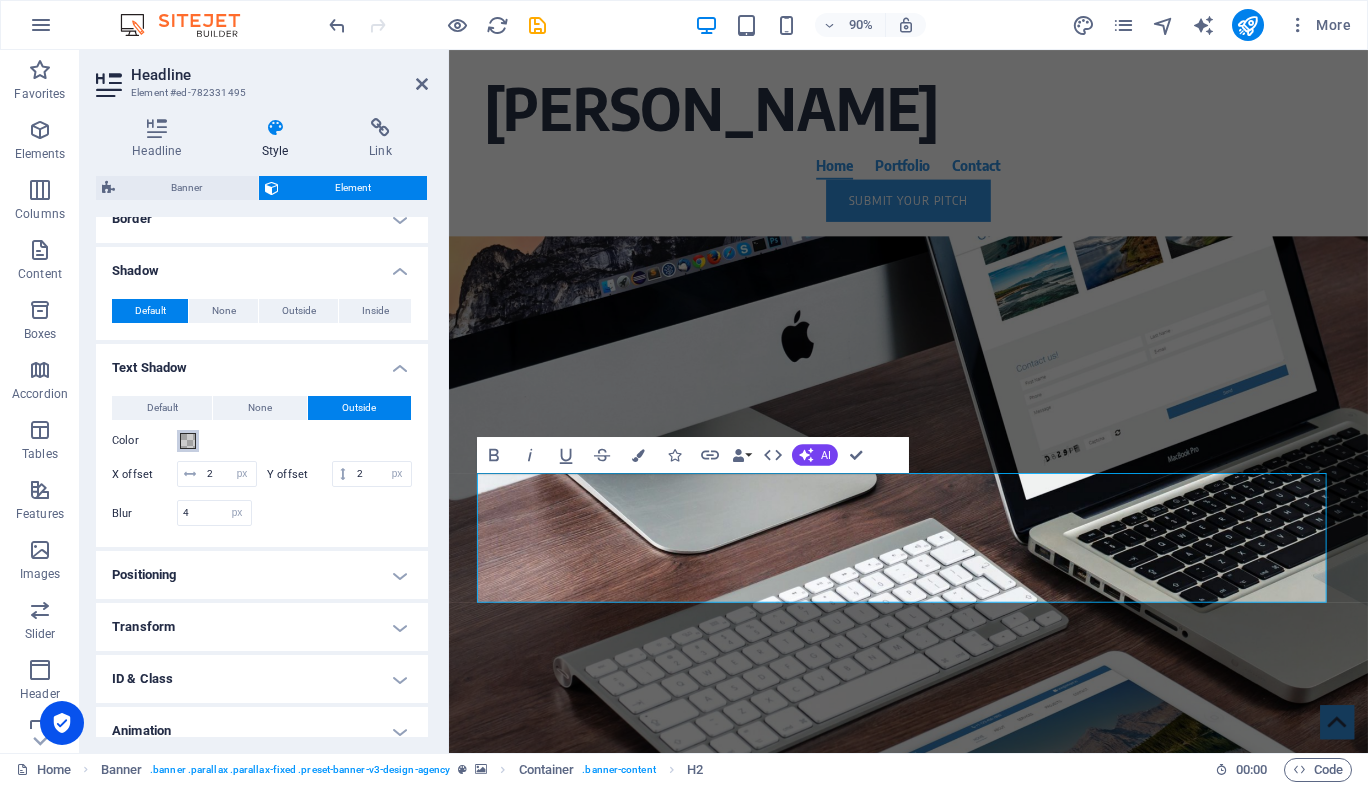 click at bounding box center (188, 441) 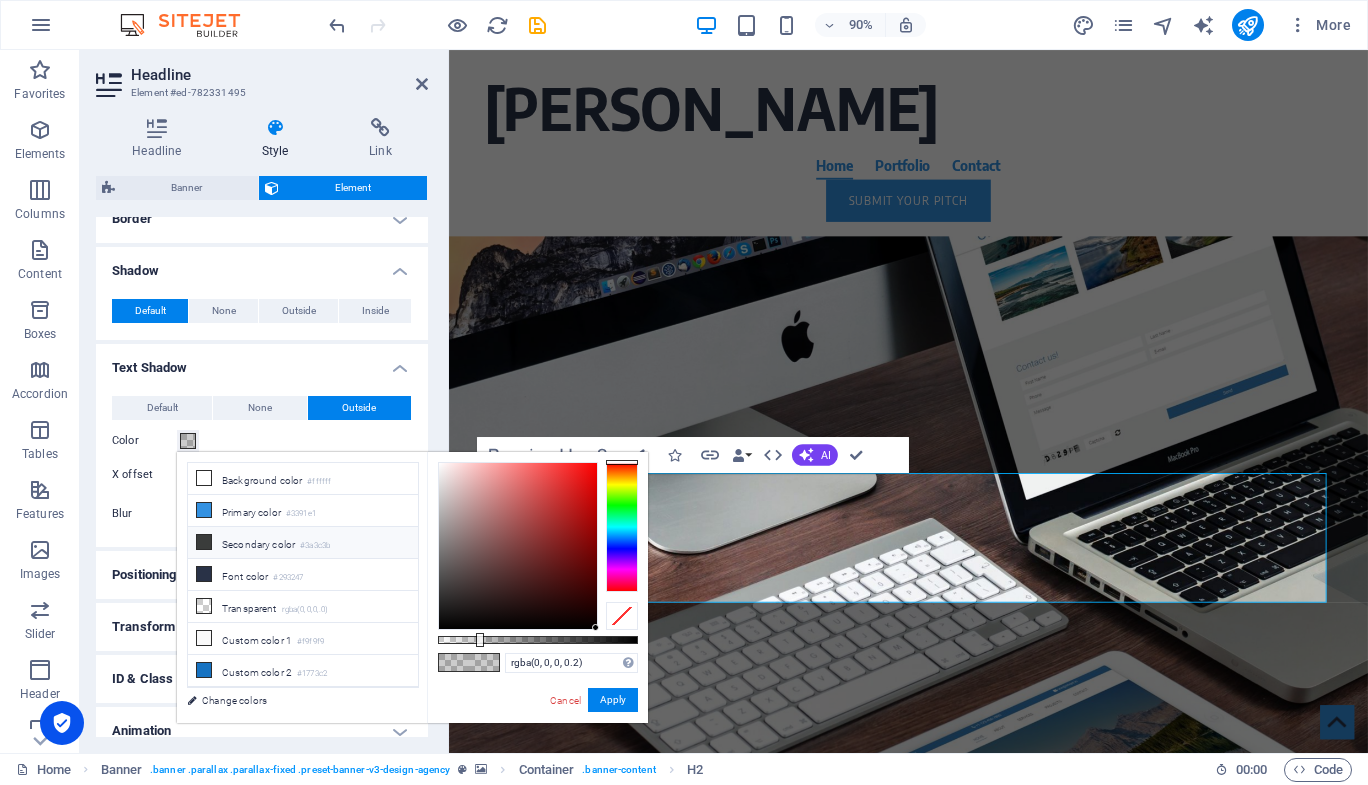 click on "Secondary color
#3a3c3b" at bounding box center (303, 543) 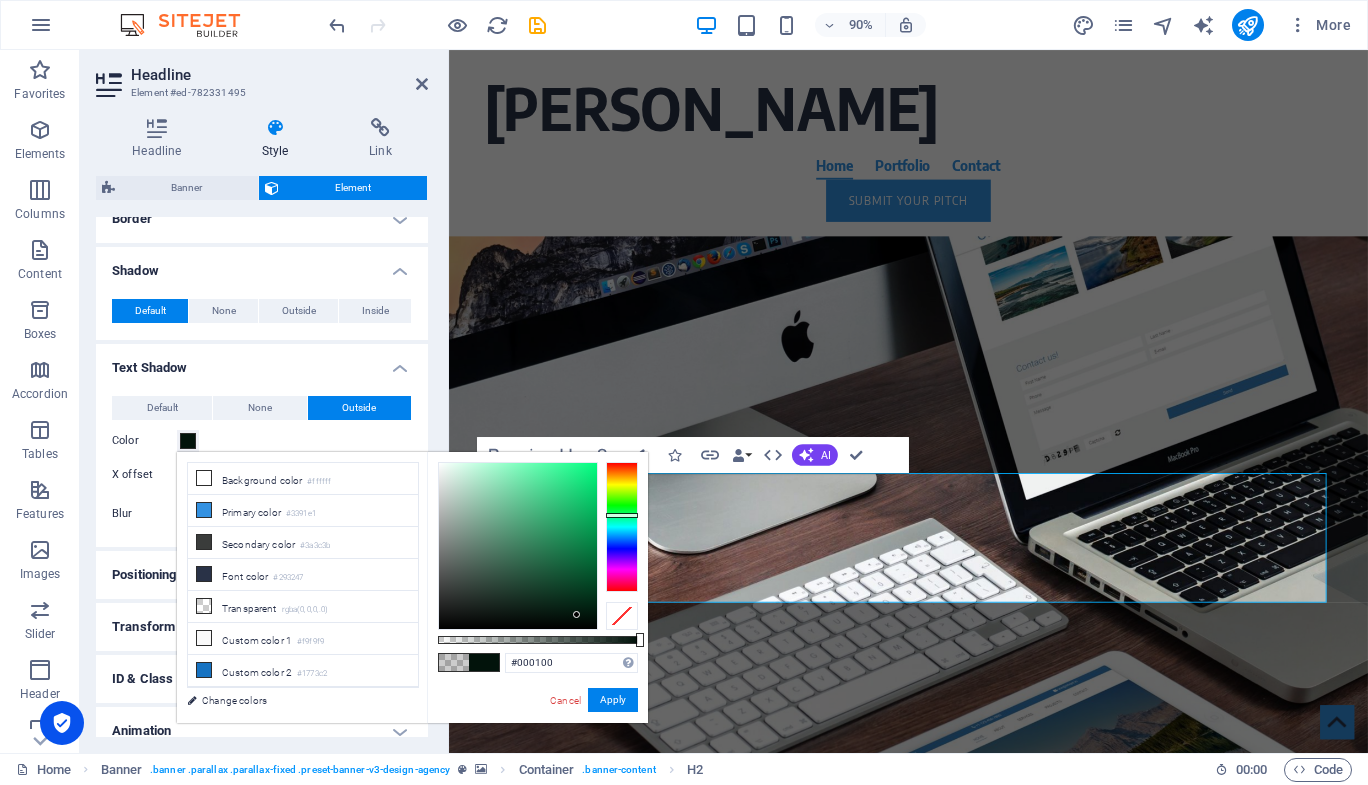 type on "#000000" 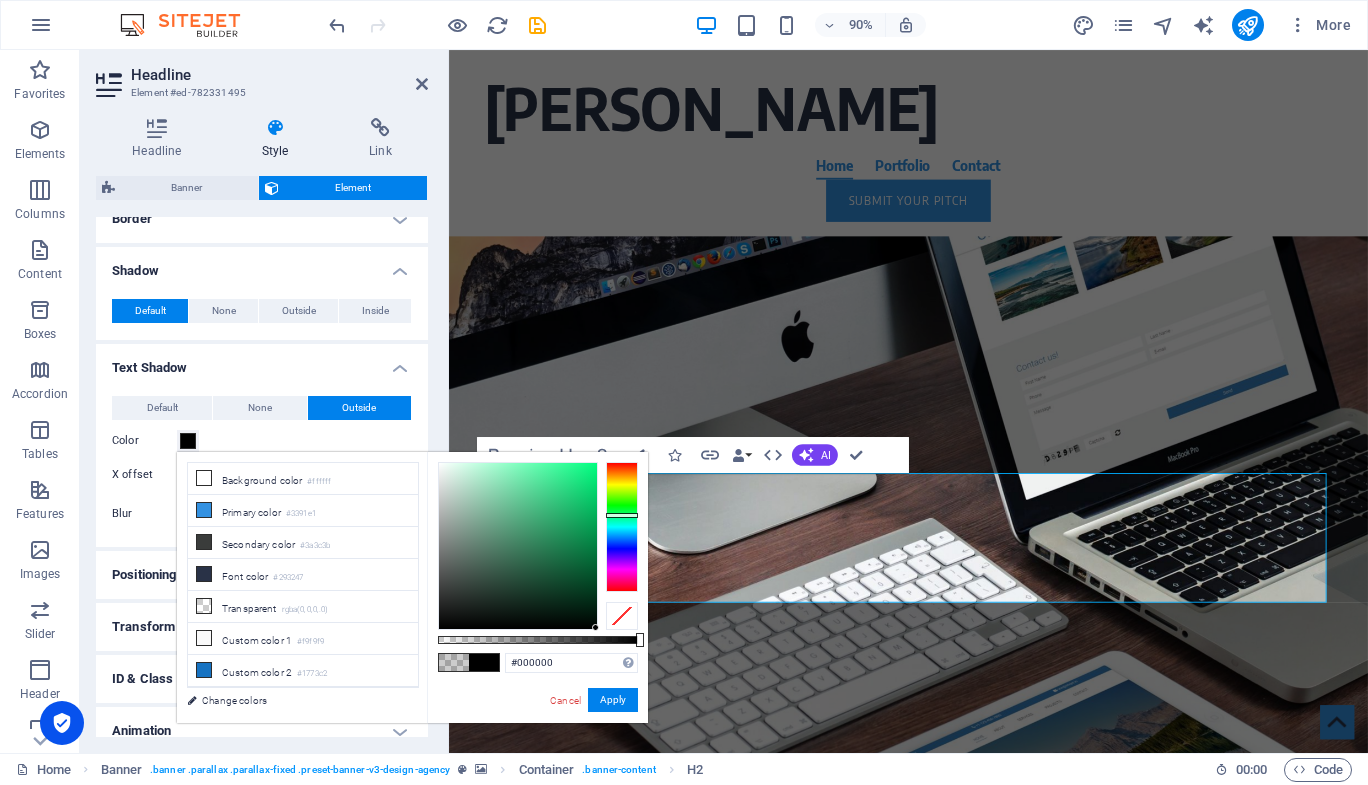 drag, startPoint x: 577, startPoint y: 615, endPoint x: 618, endPoint y: 639, distance: 47.507893 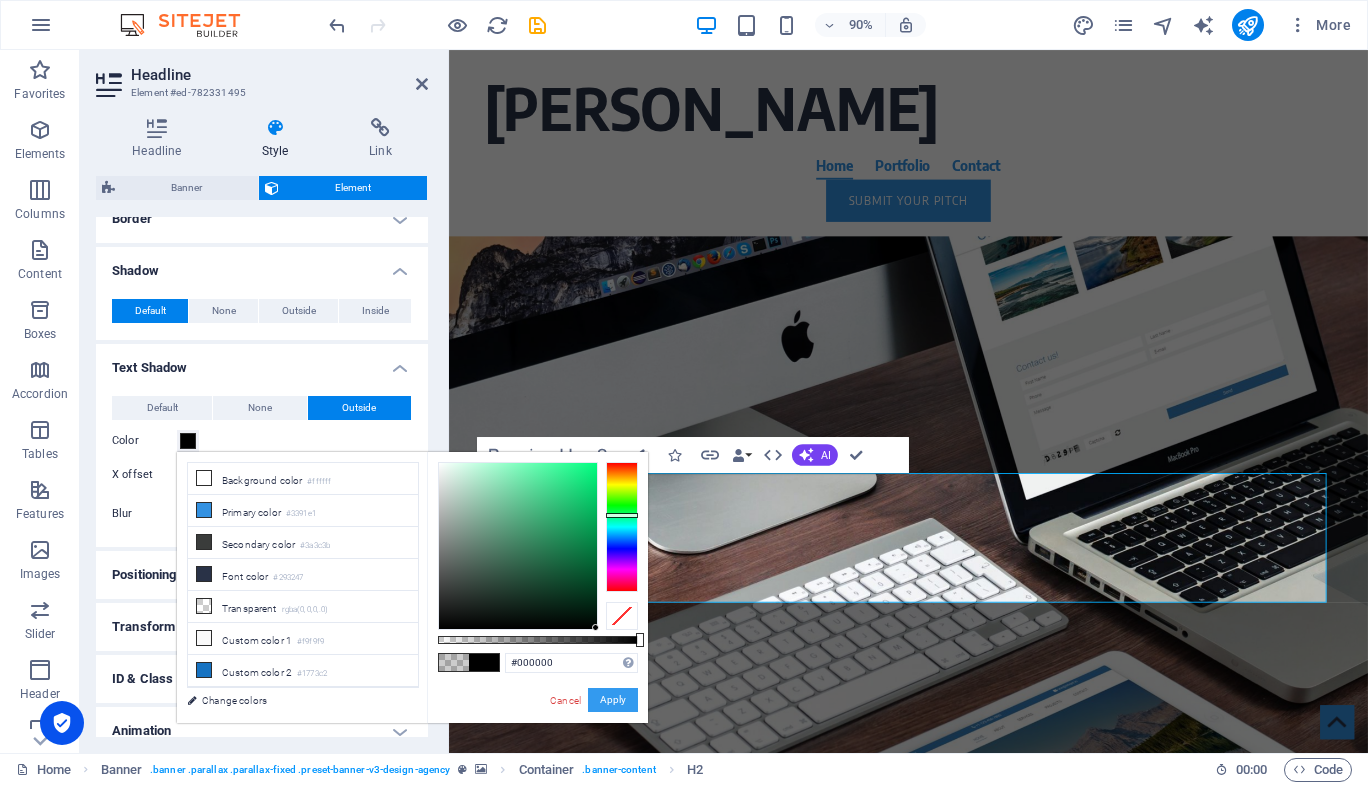 click on "Apply" at bounding box center (613, 700) 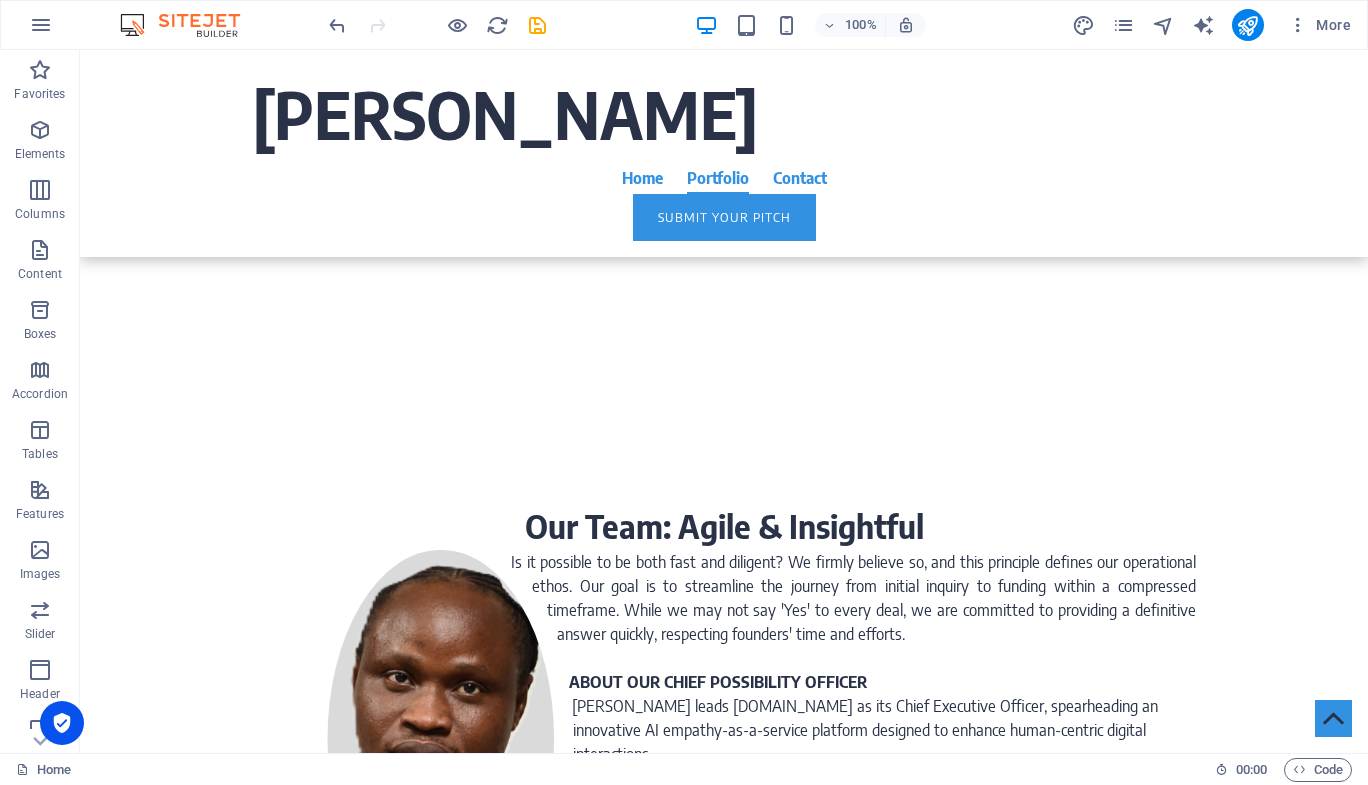 scroll, scrollTop: 9131, scrollLeft: 0, axis: vertical 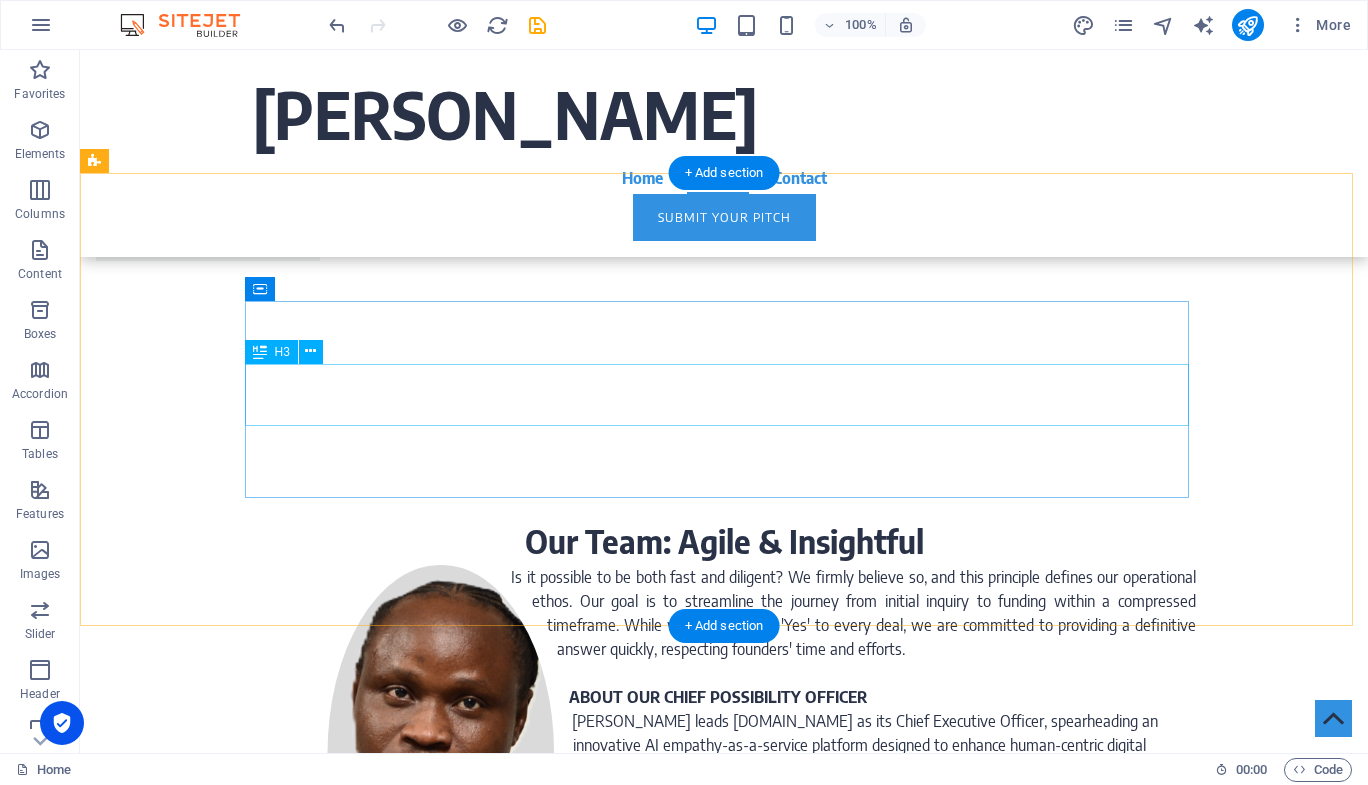 click on "Do you have a visionary idea that you believe will reshape the world?  We are eager to hear your story and understand the future you are creating." at bounding box center [724, 5375] 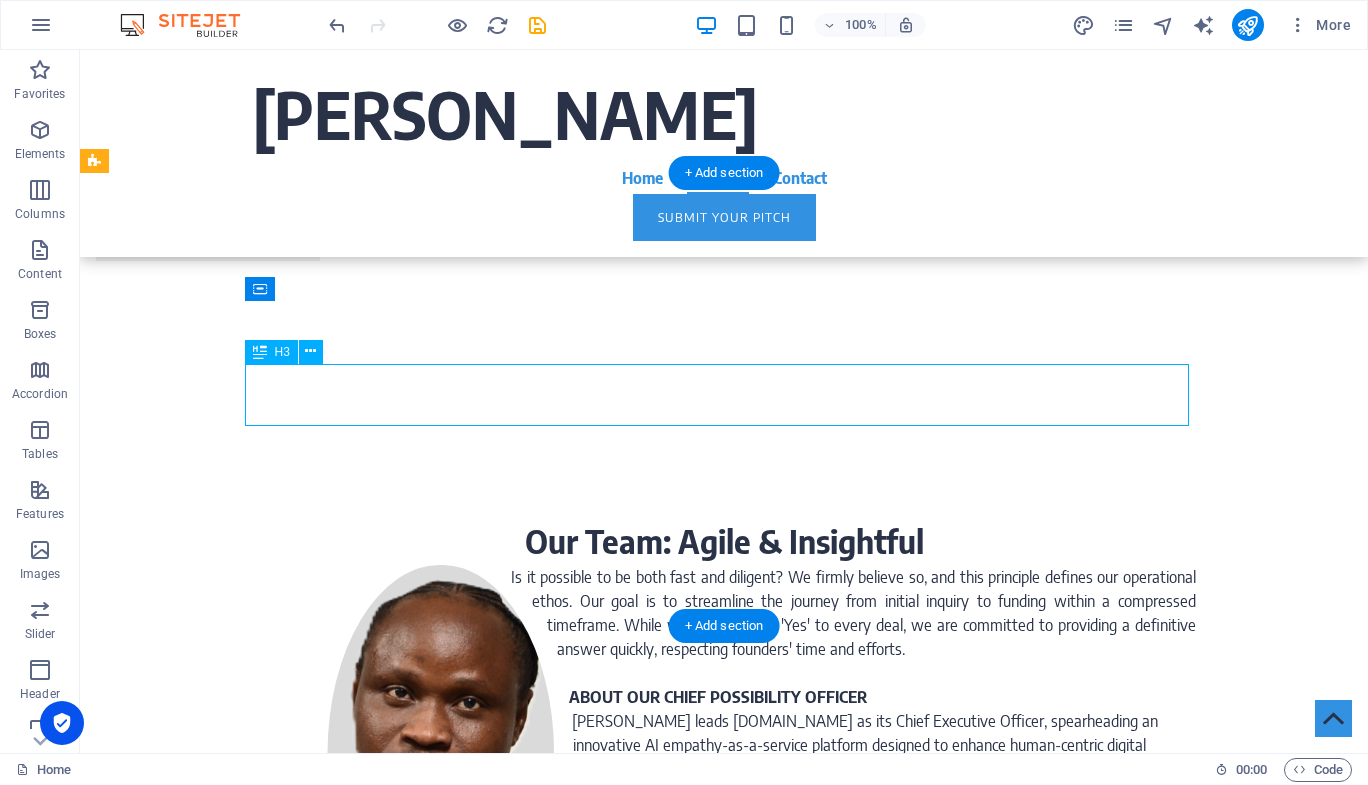 click on "Do you have a visionary idea that you believe will reshape the world?  We are eager to hear your story and understand the future you are creating." at bounding box center (724, 5375) 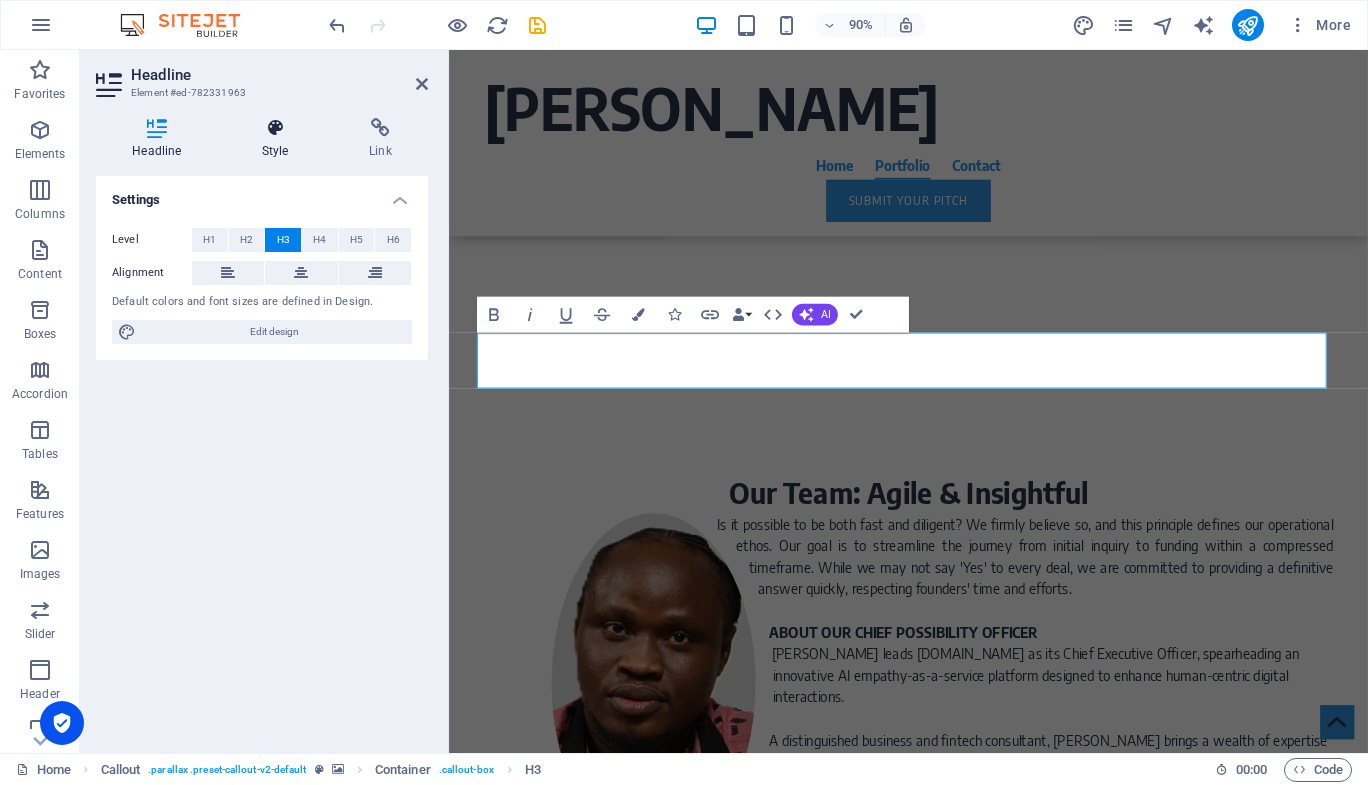 click at bounding box center [275, 128] 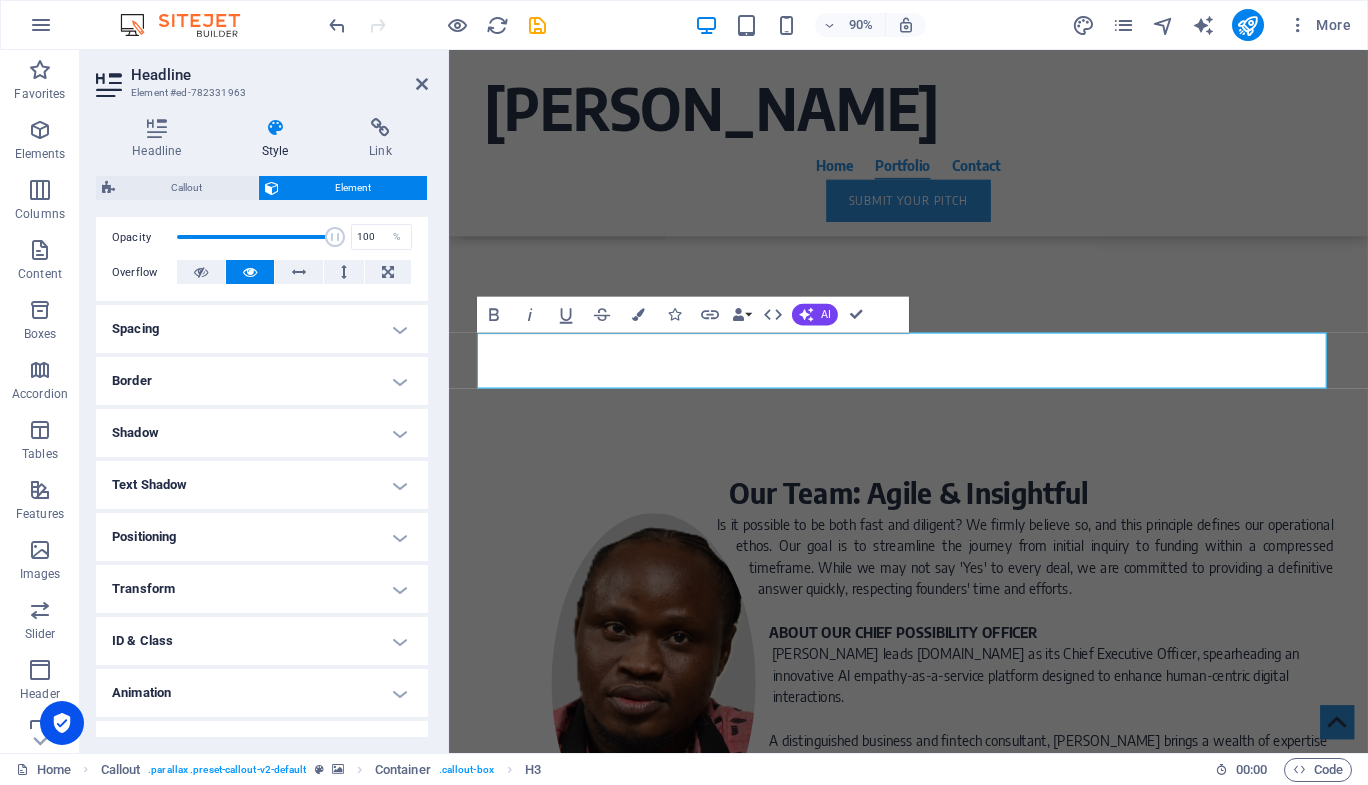scroll, scrollTop: 308, scrollLeft: 0, axis: vertical 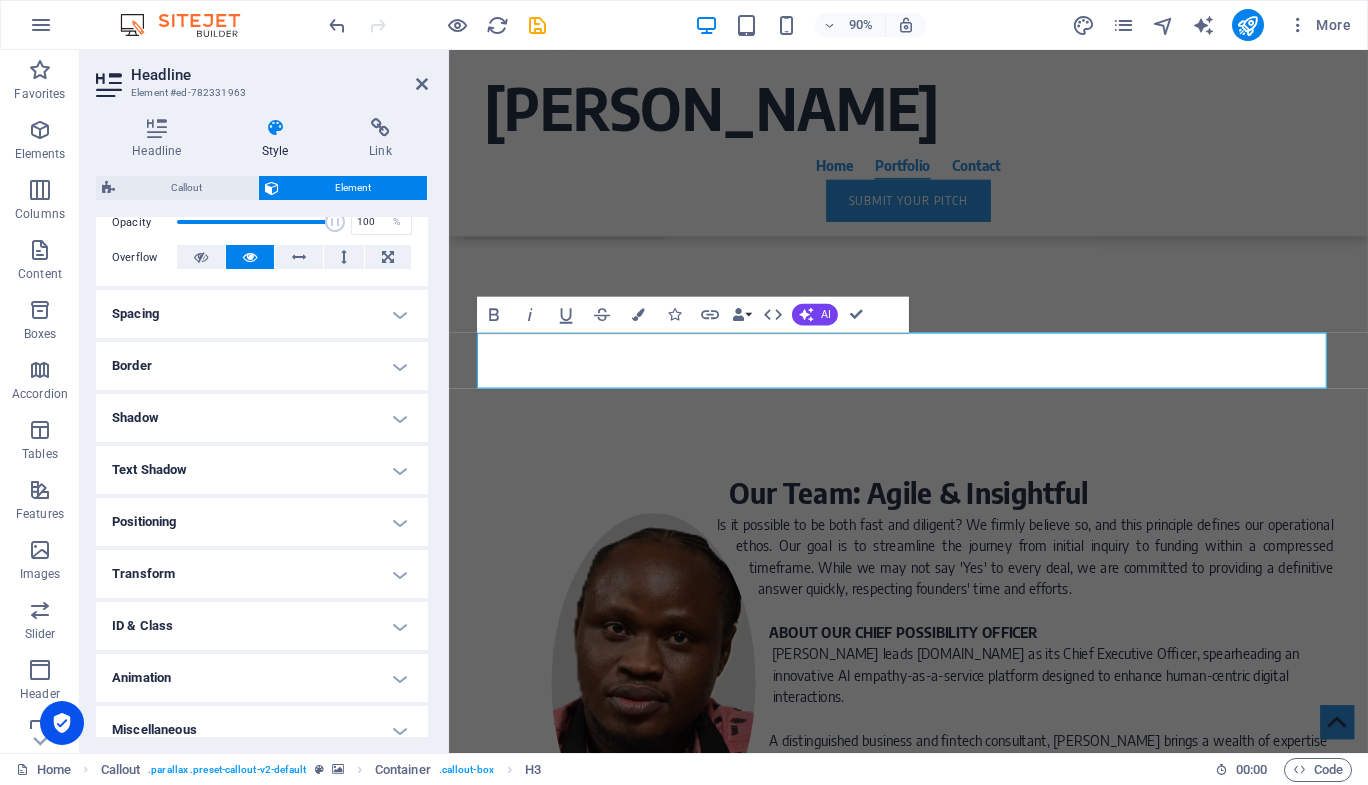 click on "Shadow" at bounding box center (262, 418) 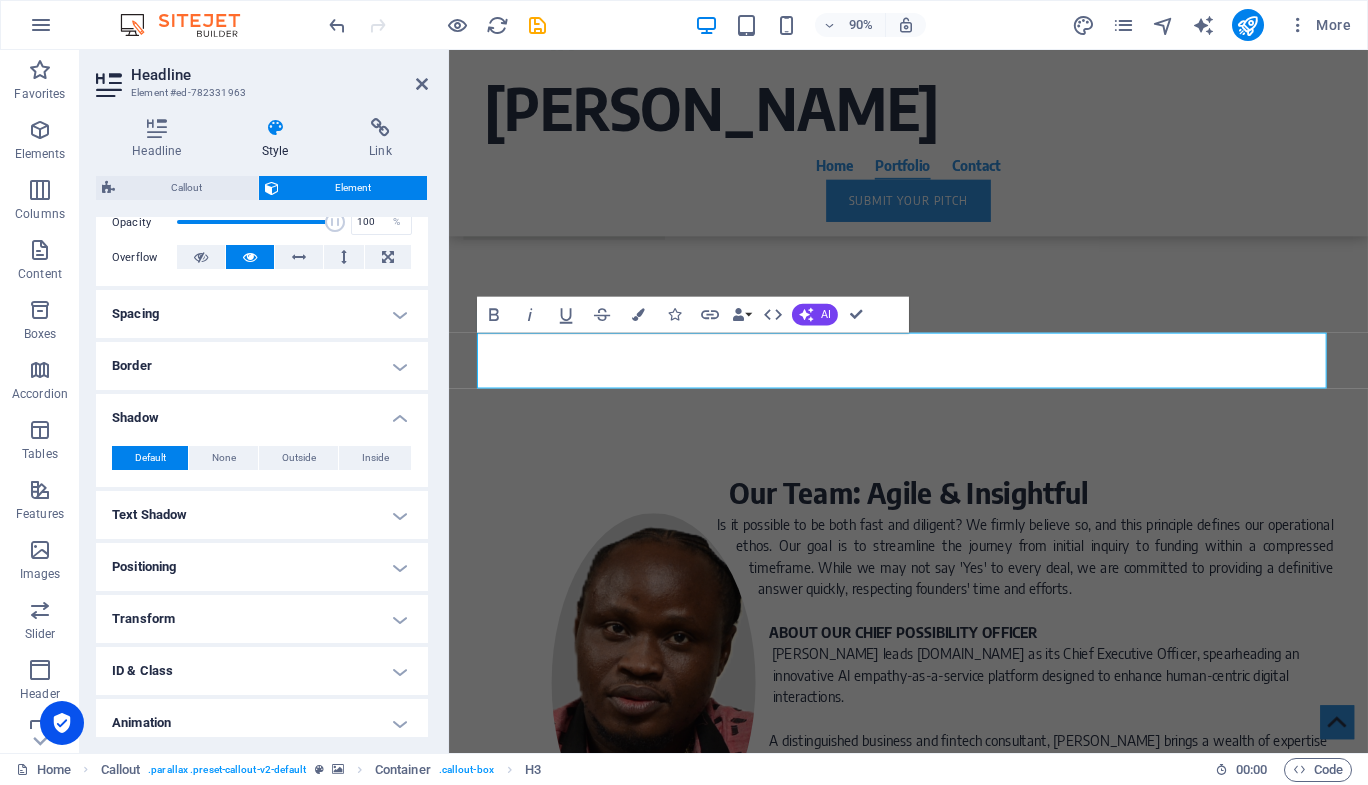click on "Text Shadow" at bounding box center [262, 515] 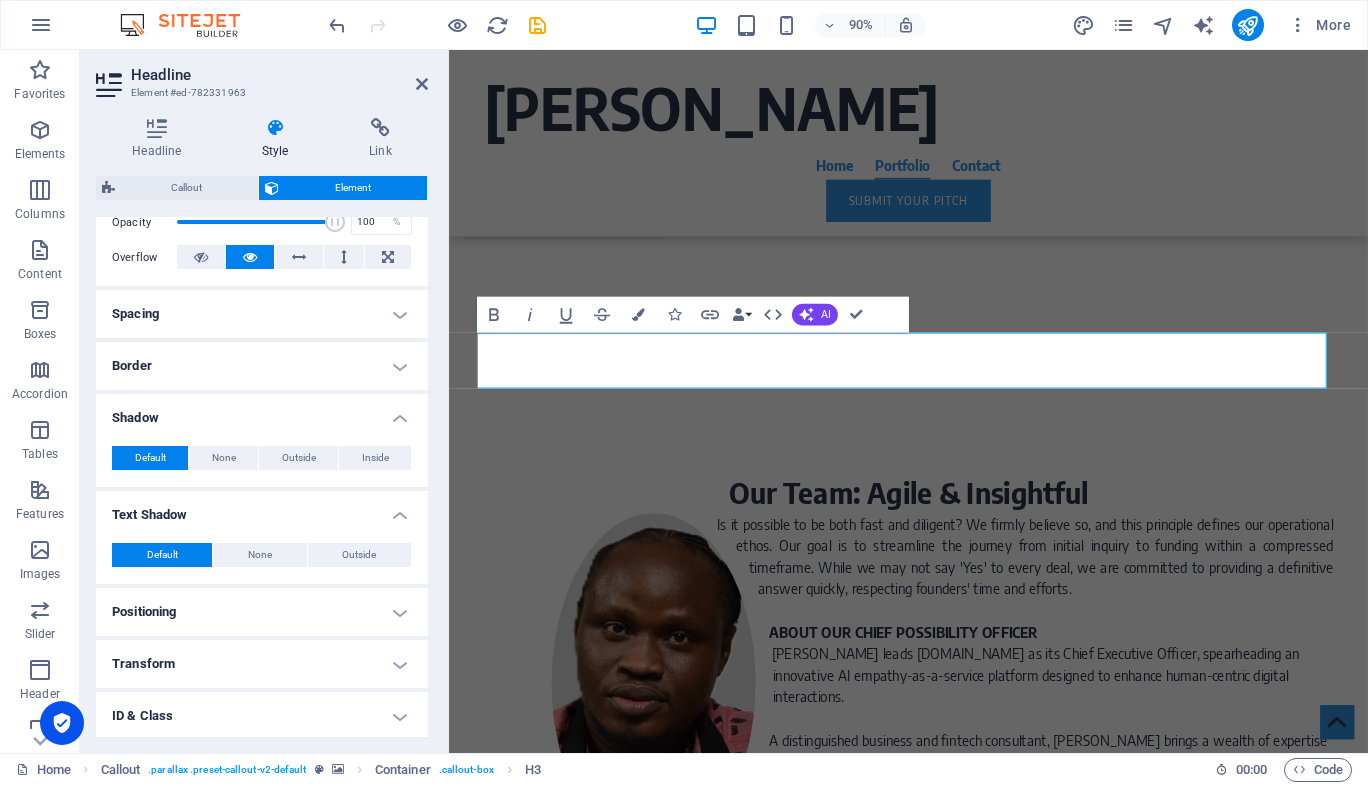 click on "Default None Outside Color X offset 0 px rem vh vw Y offset 0 px rem vh vw Blur 0 px rem % vh vw" at bounding box center (262, 555) 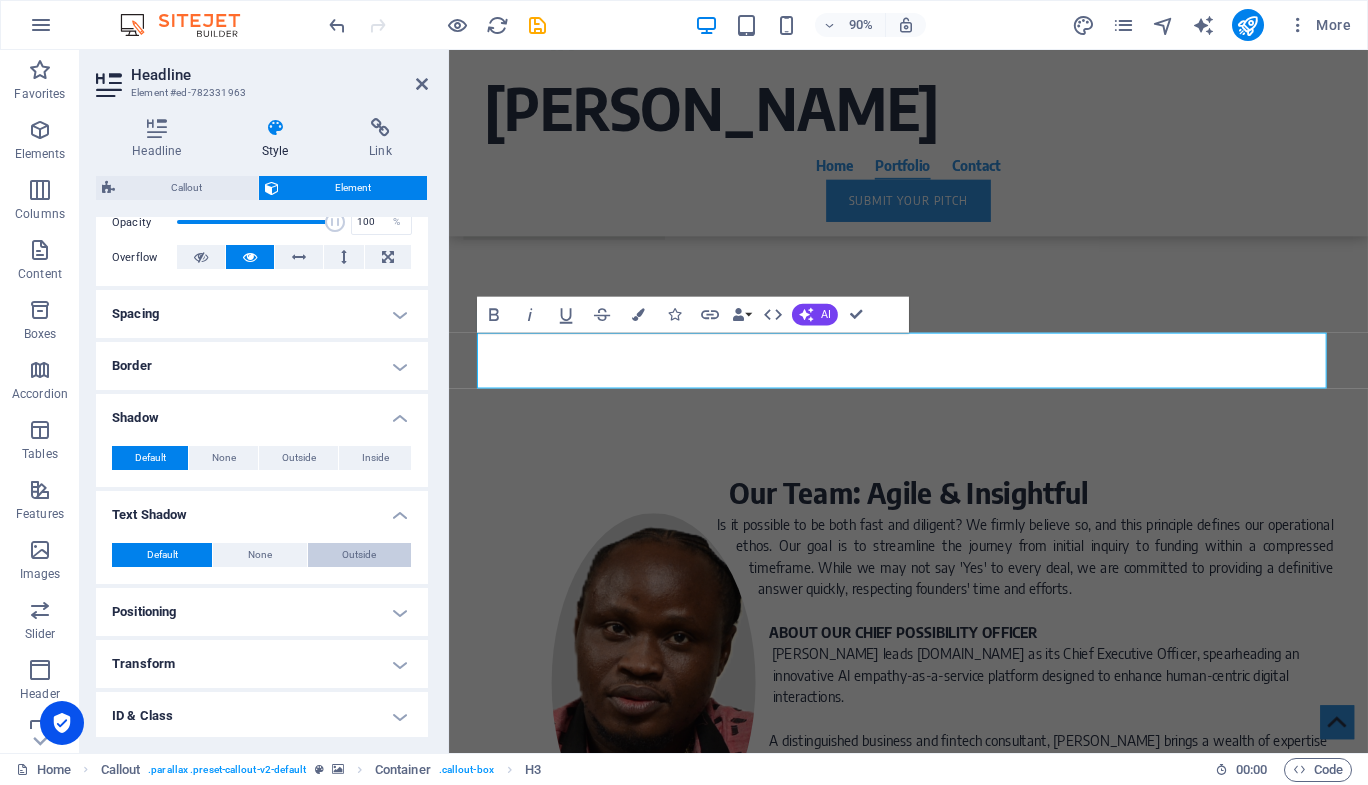 click on "Outside" at bounding box center [359, 555] 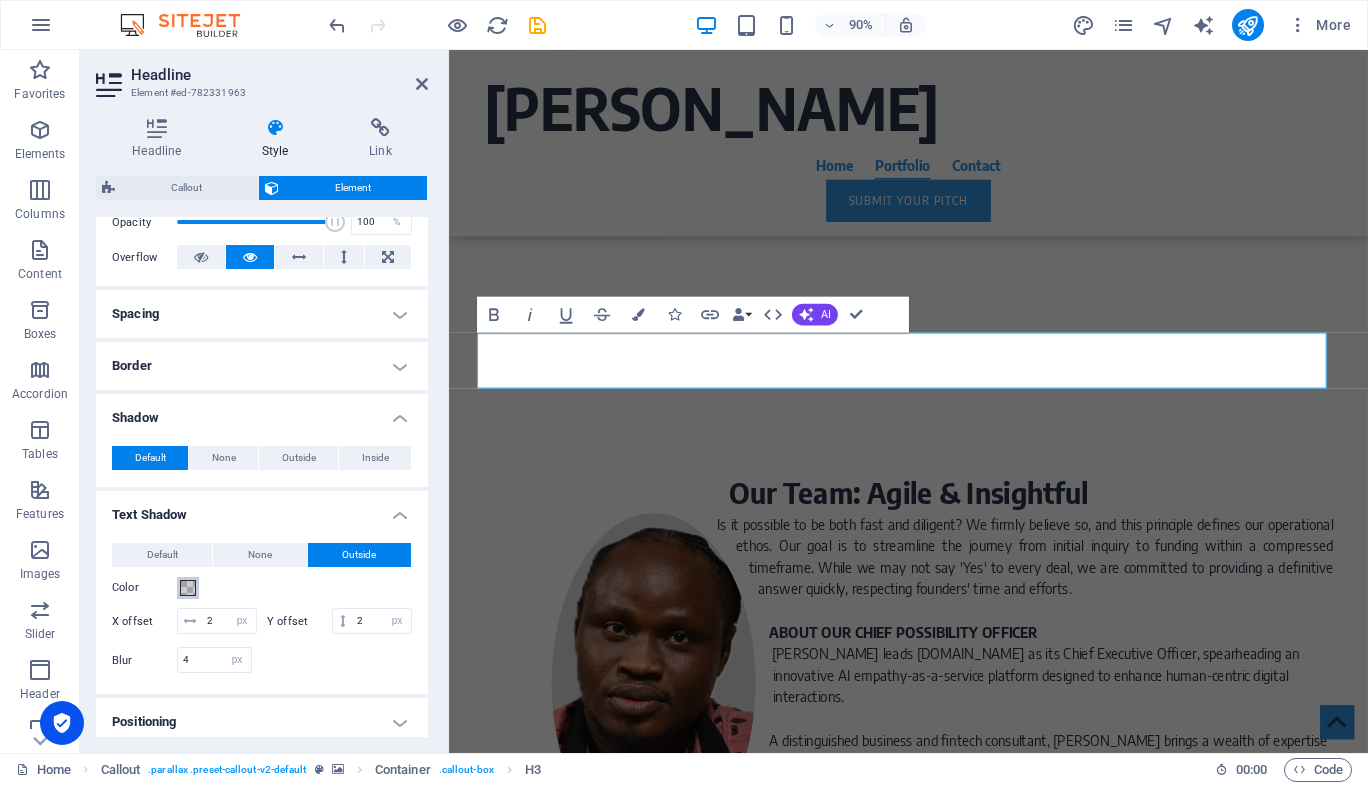 click at bounding box center (188, 588) 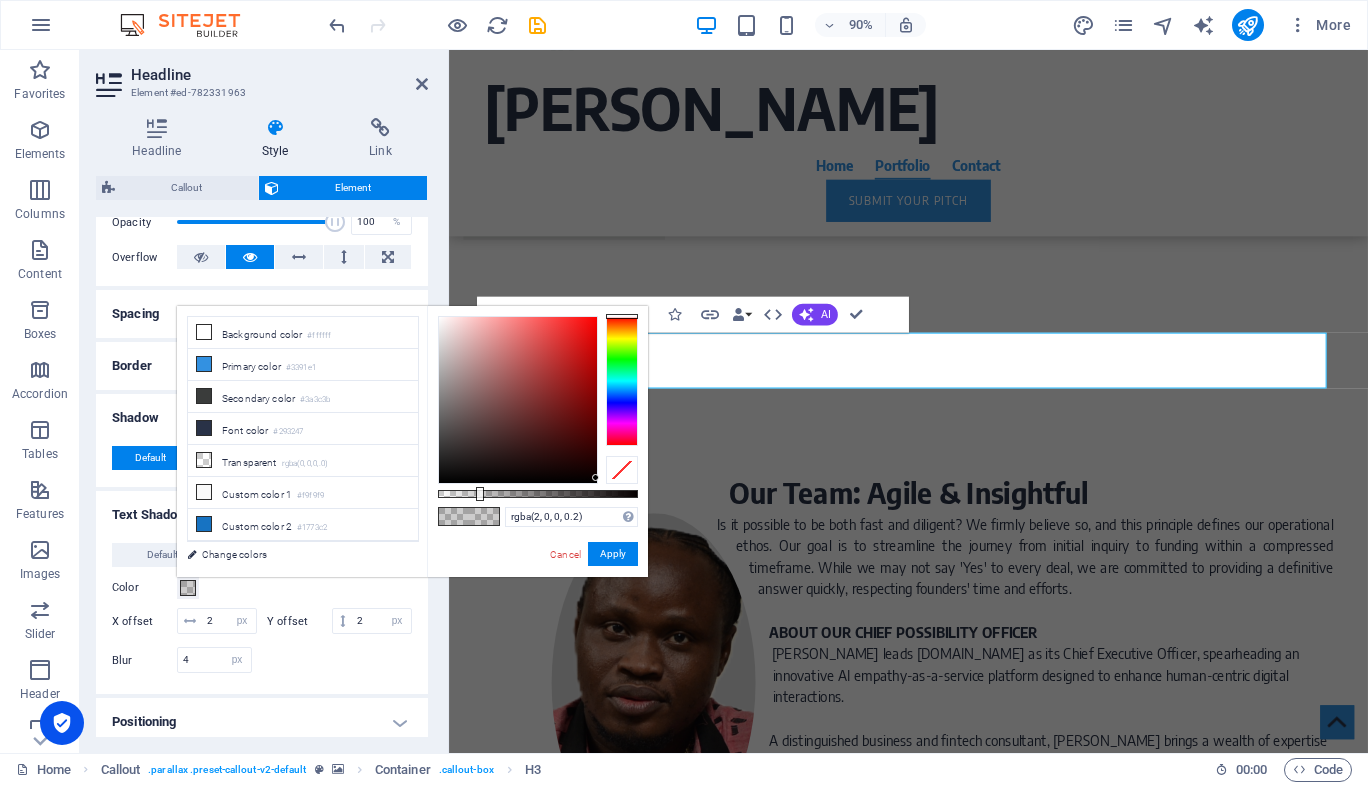 type on "rgba(0, 0, 0, 0.2)" 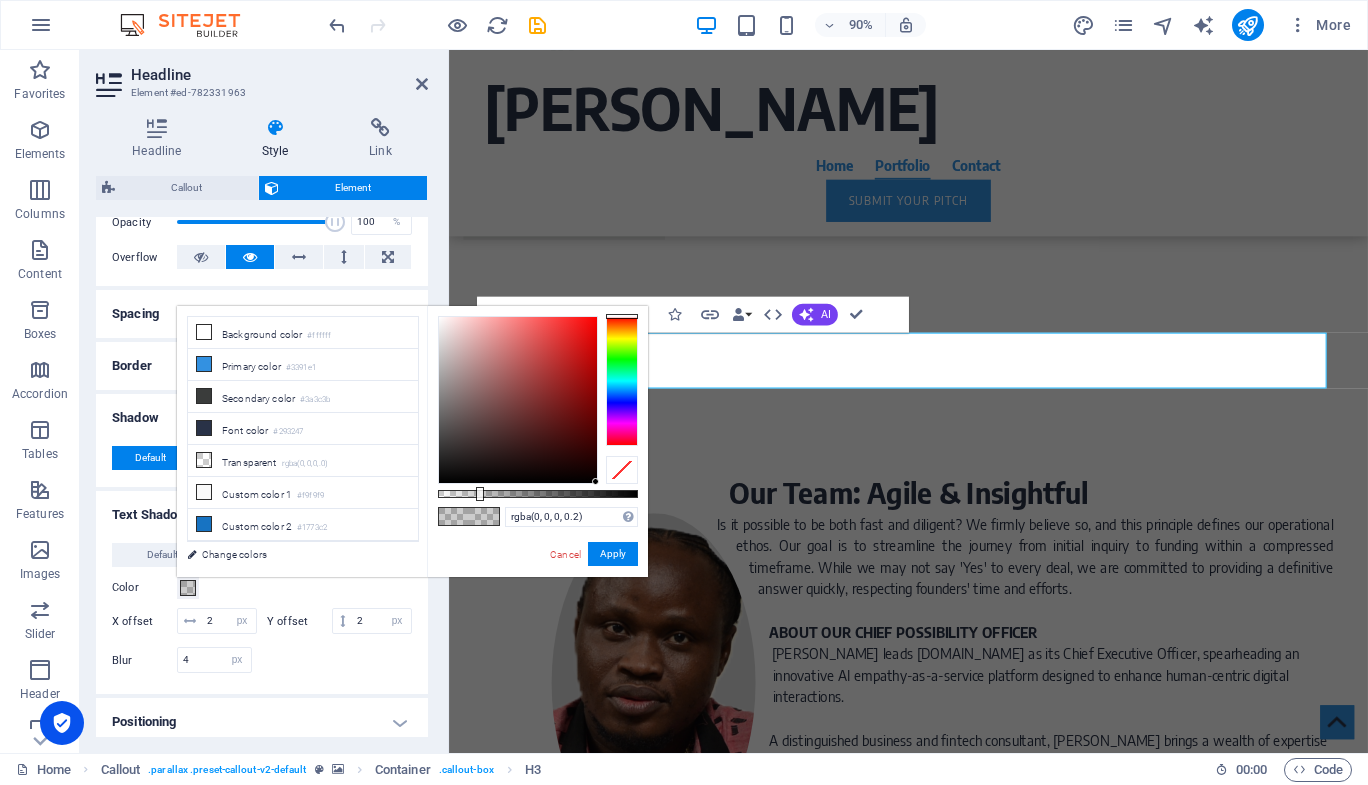 drag, startPoint x: 574, startPoint y: 468, endPoint x: 606, endPoint y: 487, distance: 37.215588 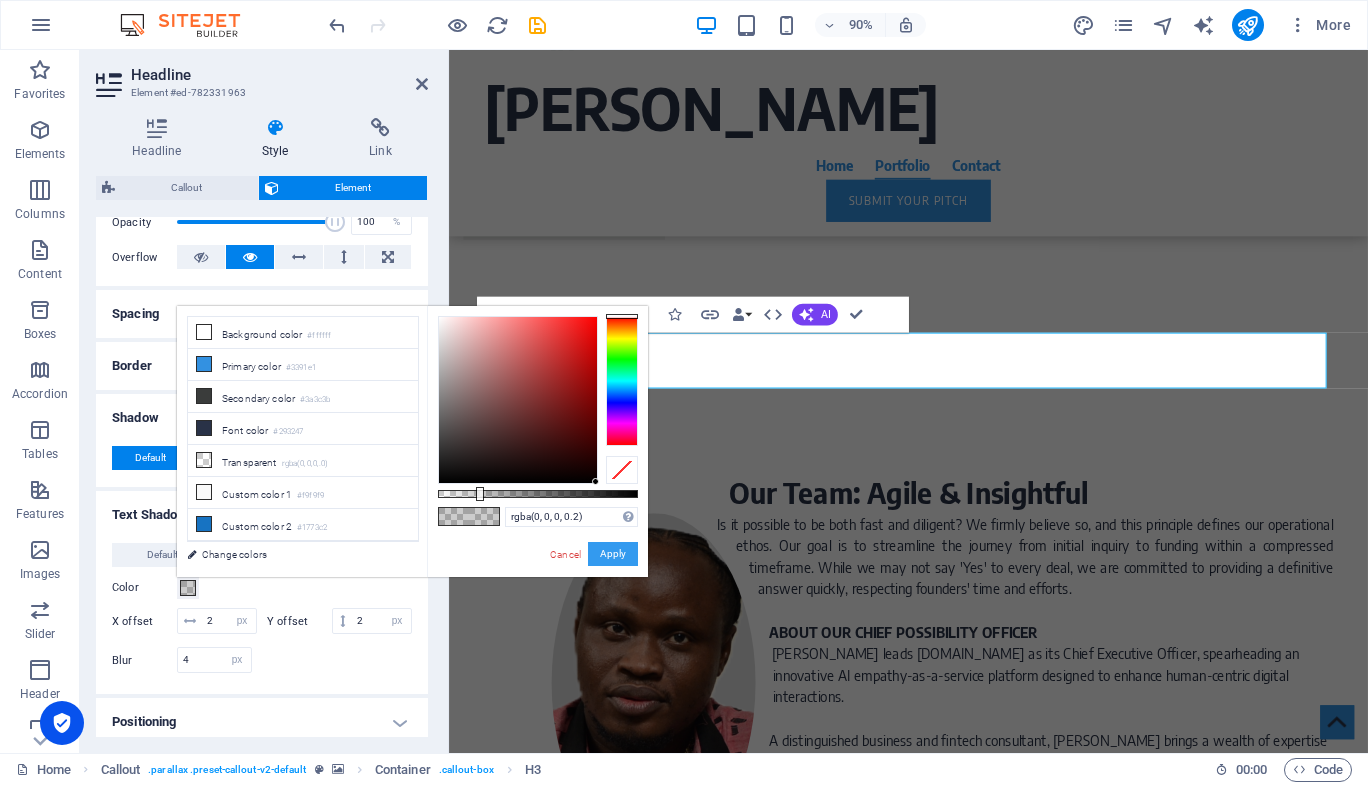 click on "Apply" at bounding box center (613, 554) 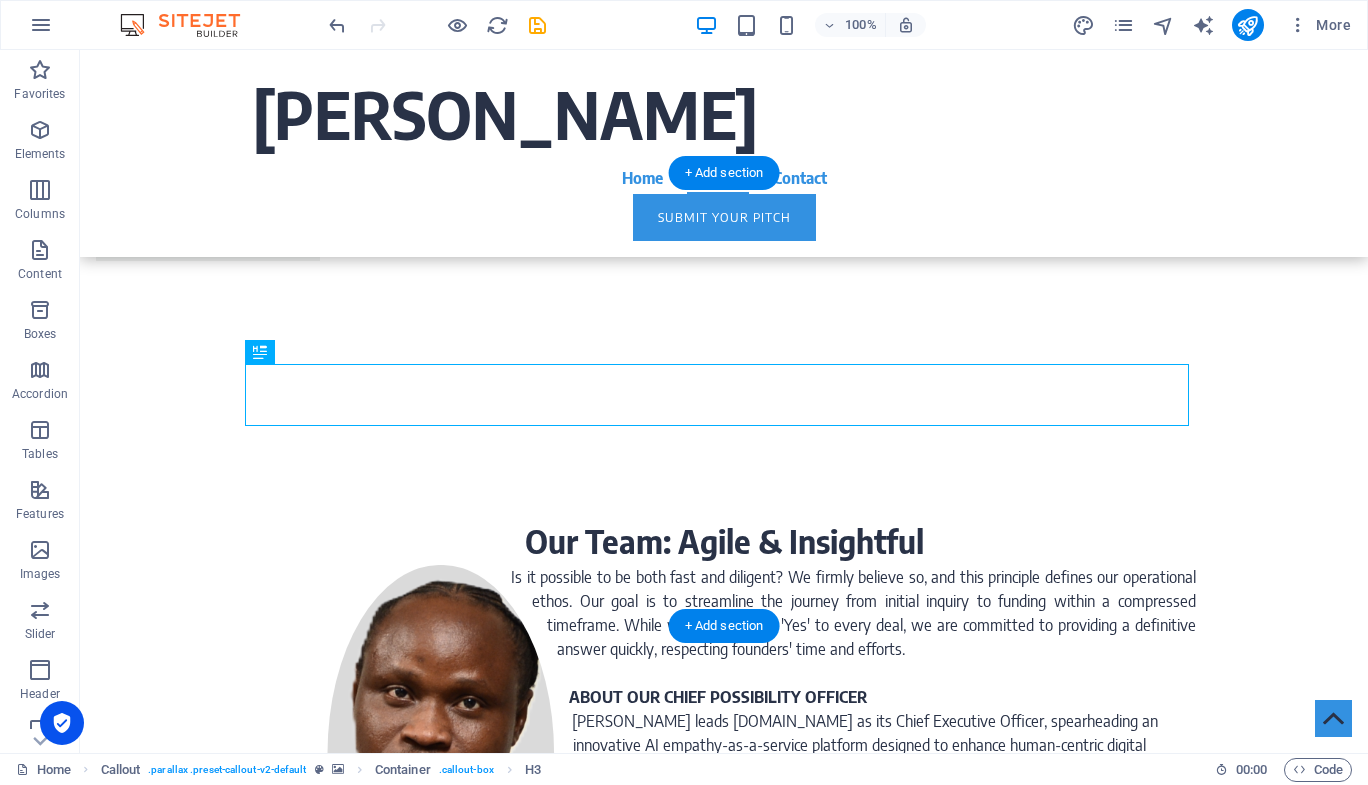 click at bounding box center [724, 4877] 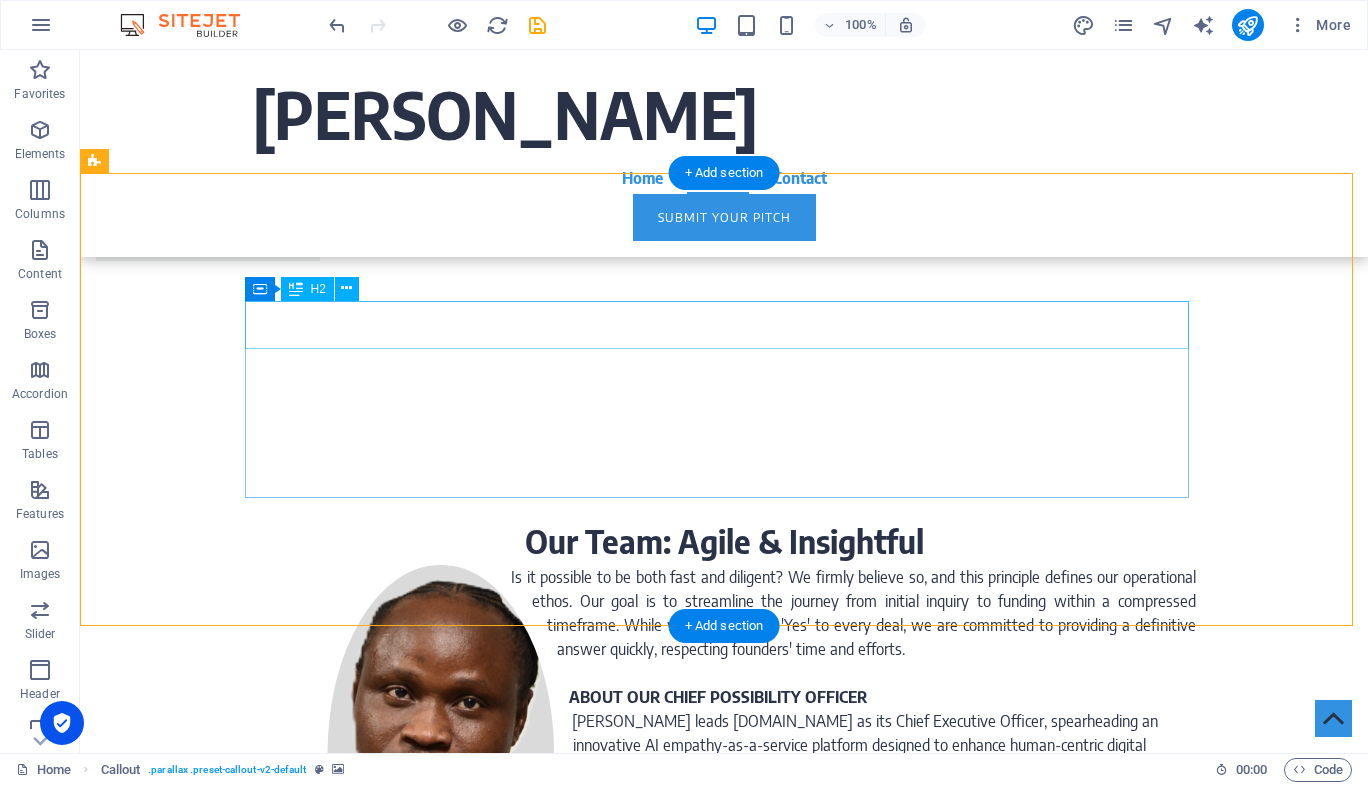 click on "Tell Us What You're Building" at bounding box center (724, 5305) 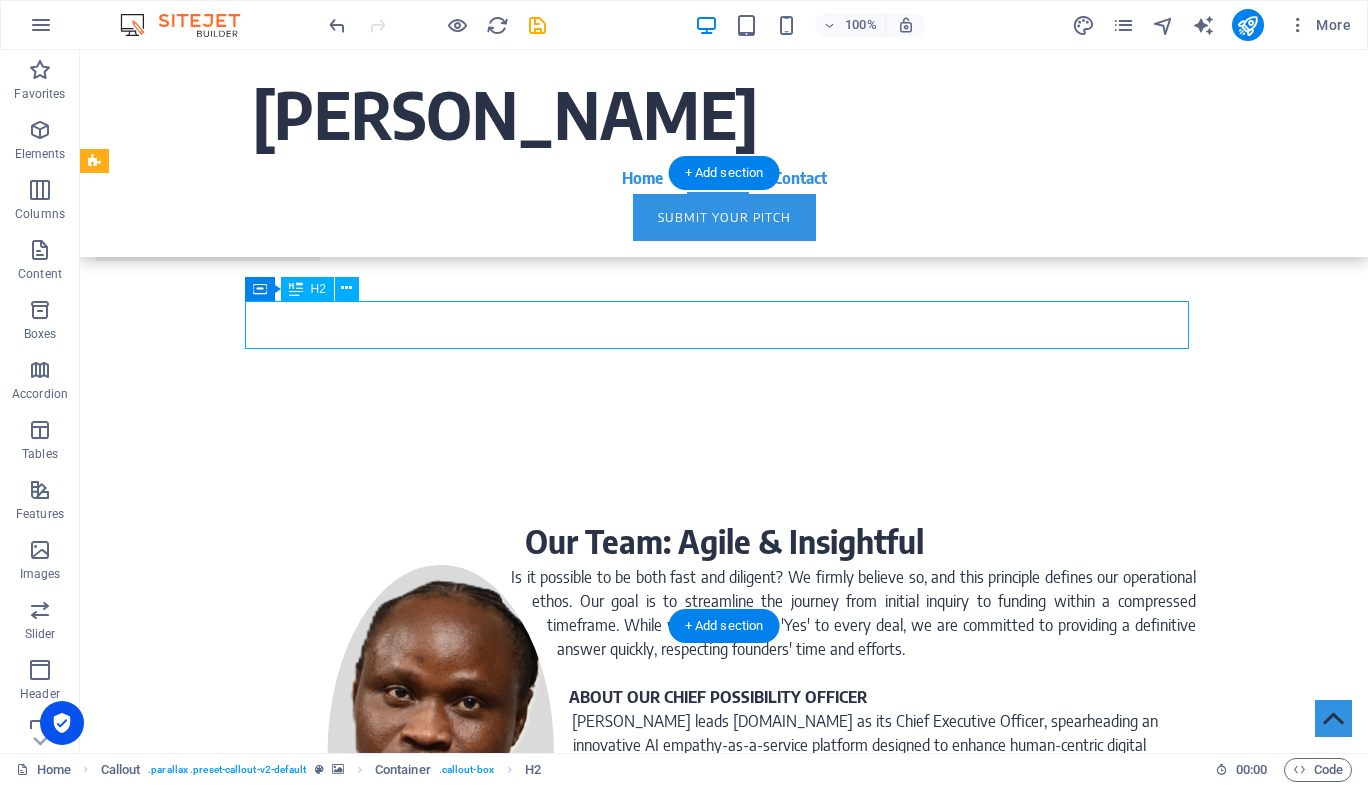 click on "Tell Us What You're Building" at bounding box center [724, 5305] 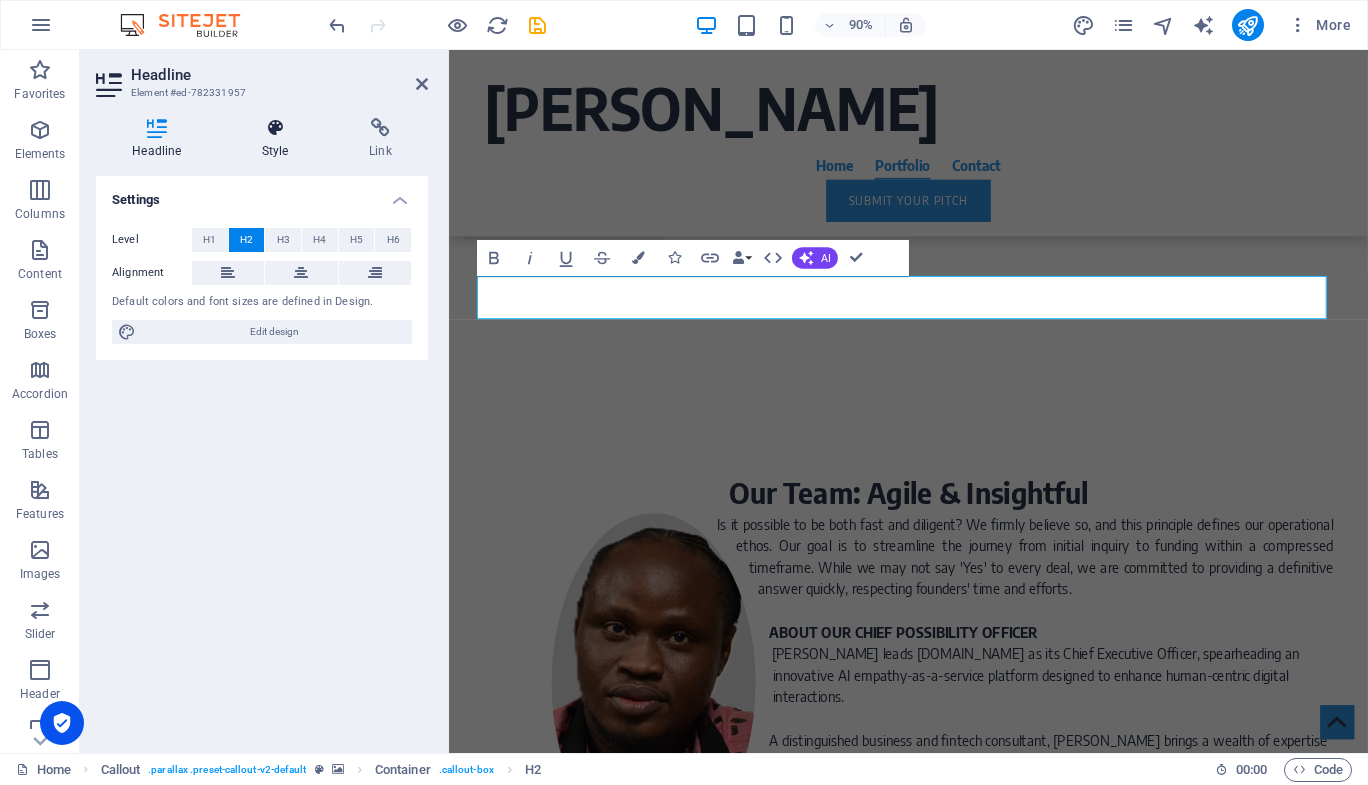click on "Style" at bounding box center [279, 139] 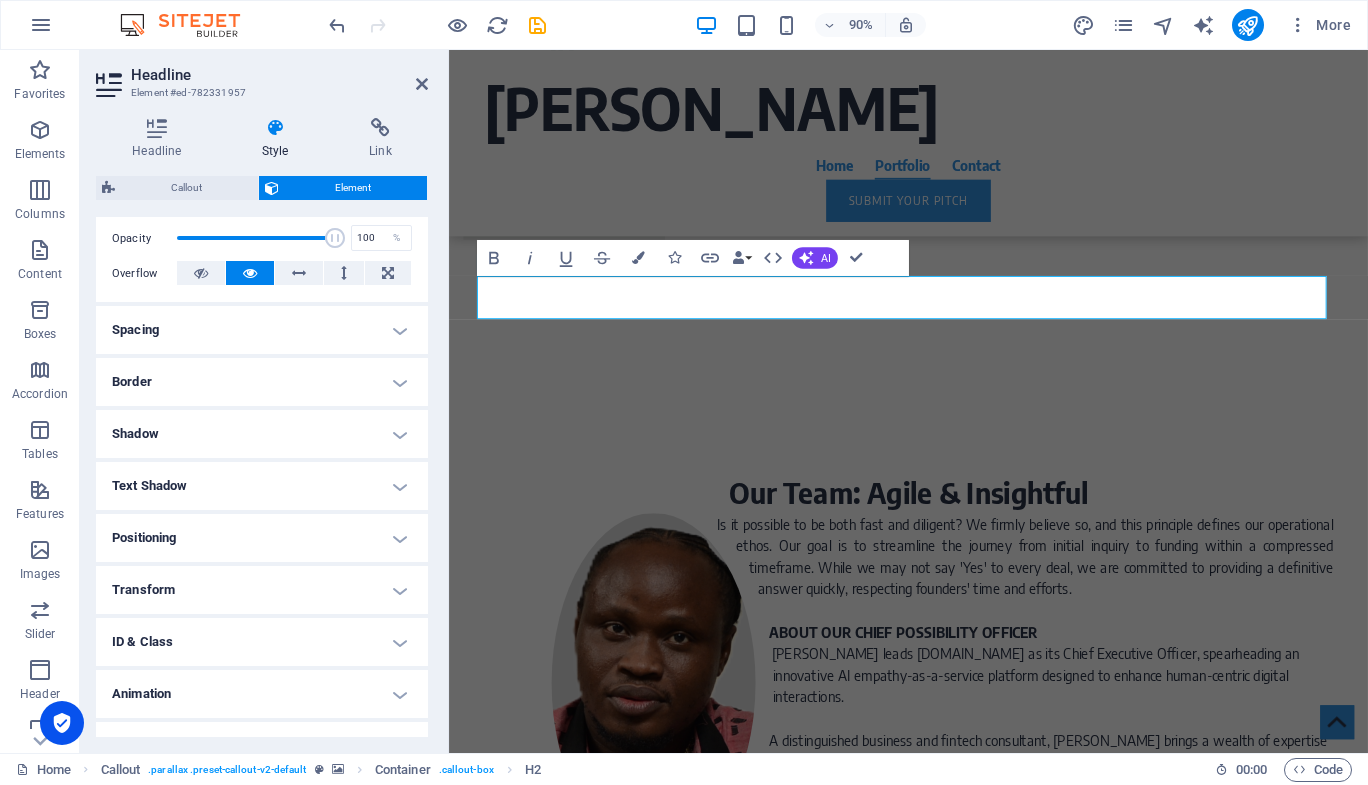 scroll, scrollTop: 325, scrollLeft: 0, axis: vertical 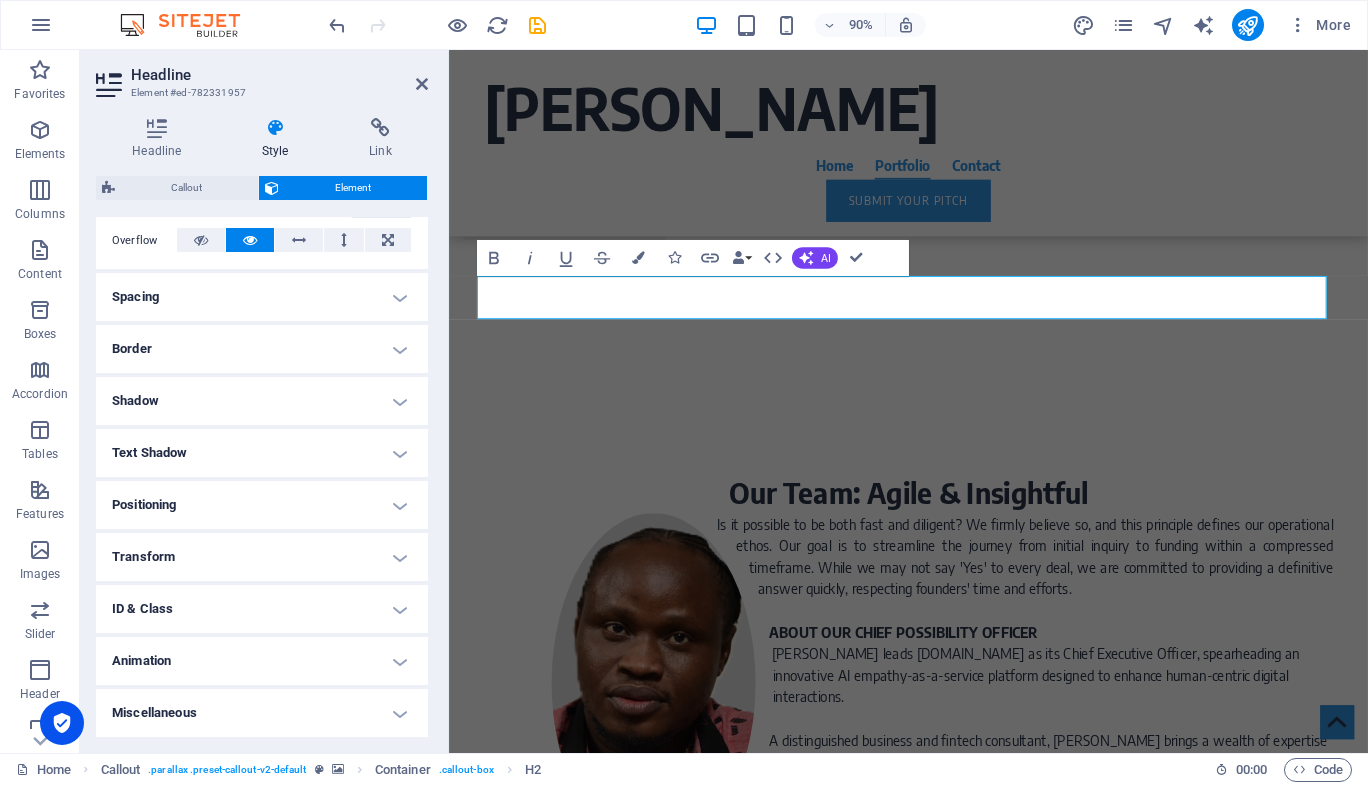 click on "Text Shadow" at bounding box center (262, 453) 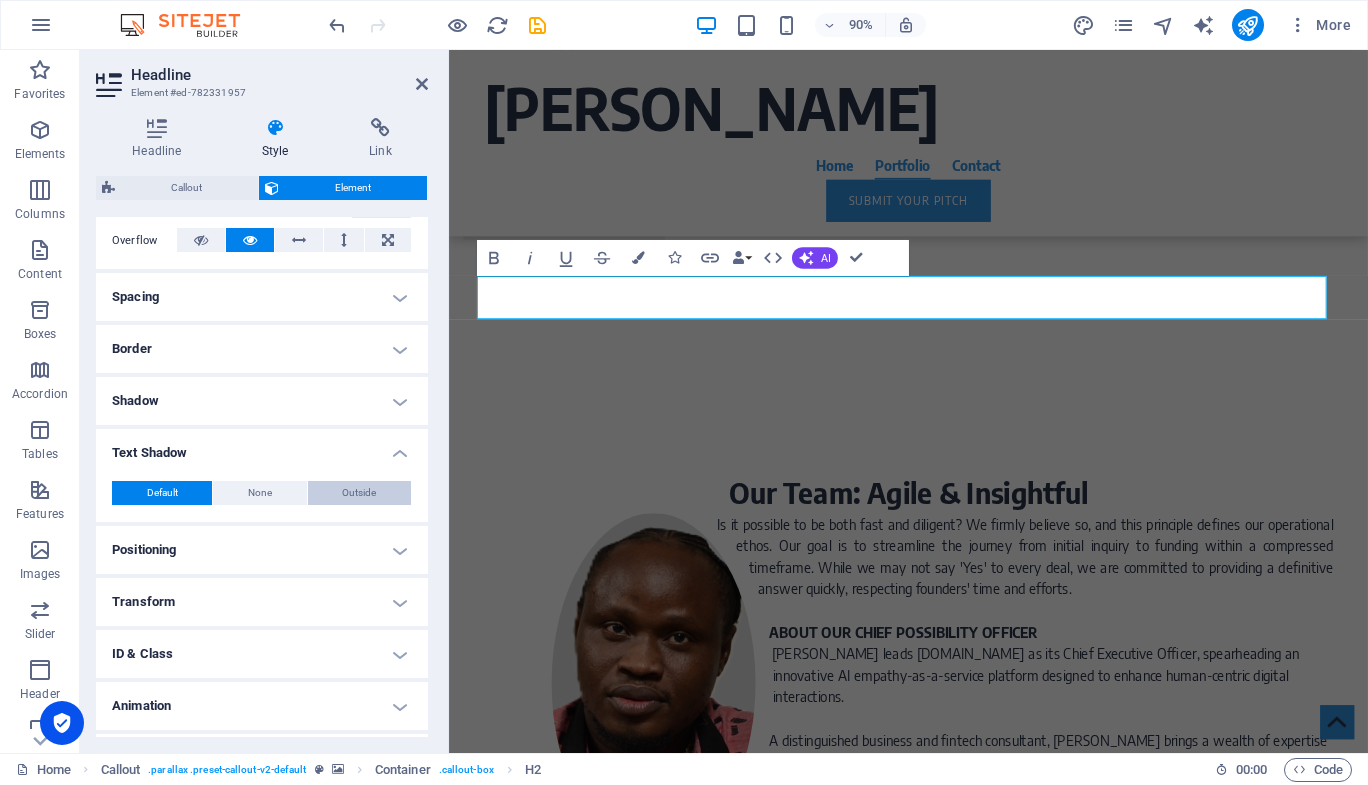 click on "Outside" at bounding box center [359, 493] 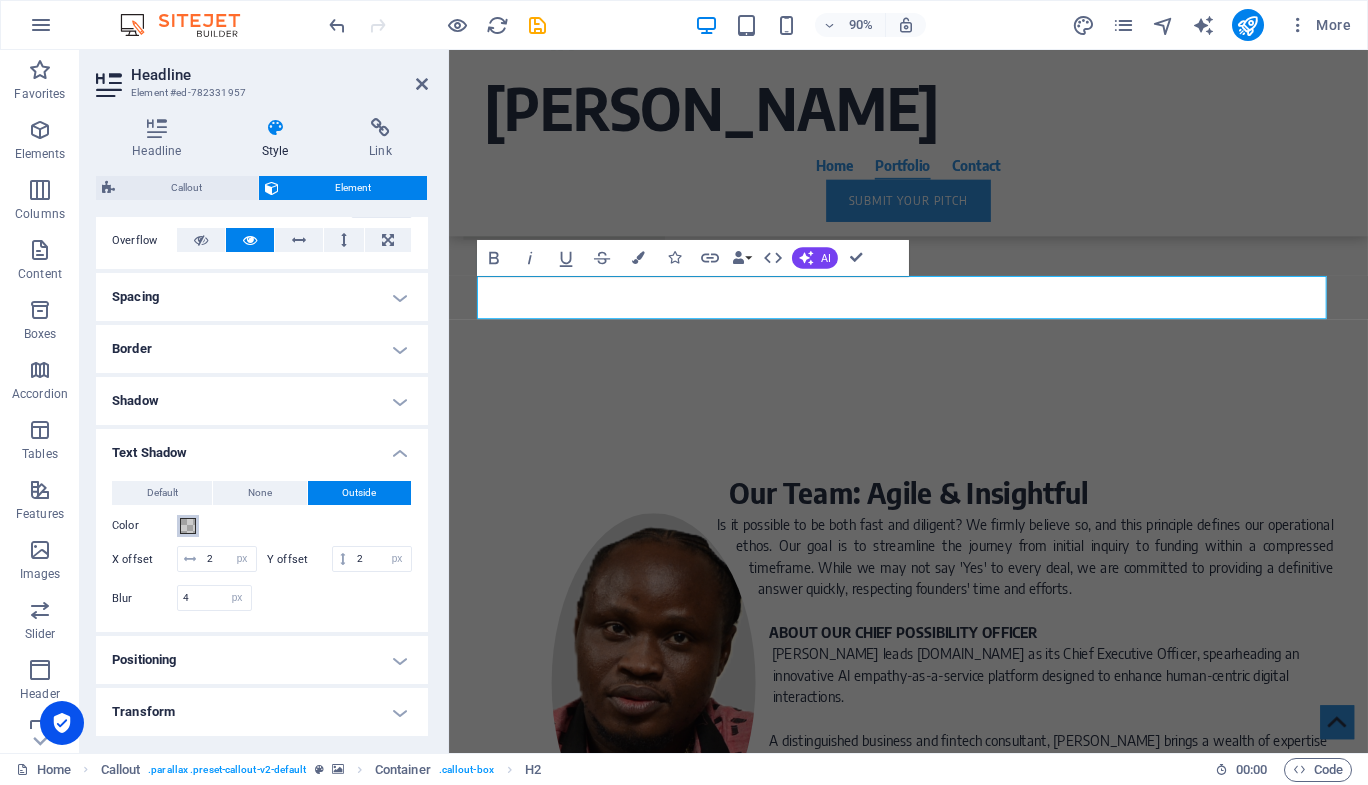 click at bounding box center (188, 526) 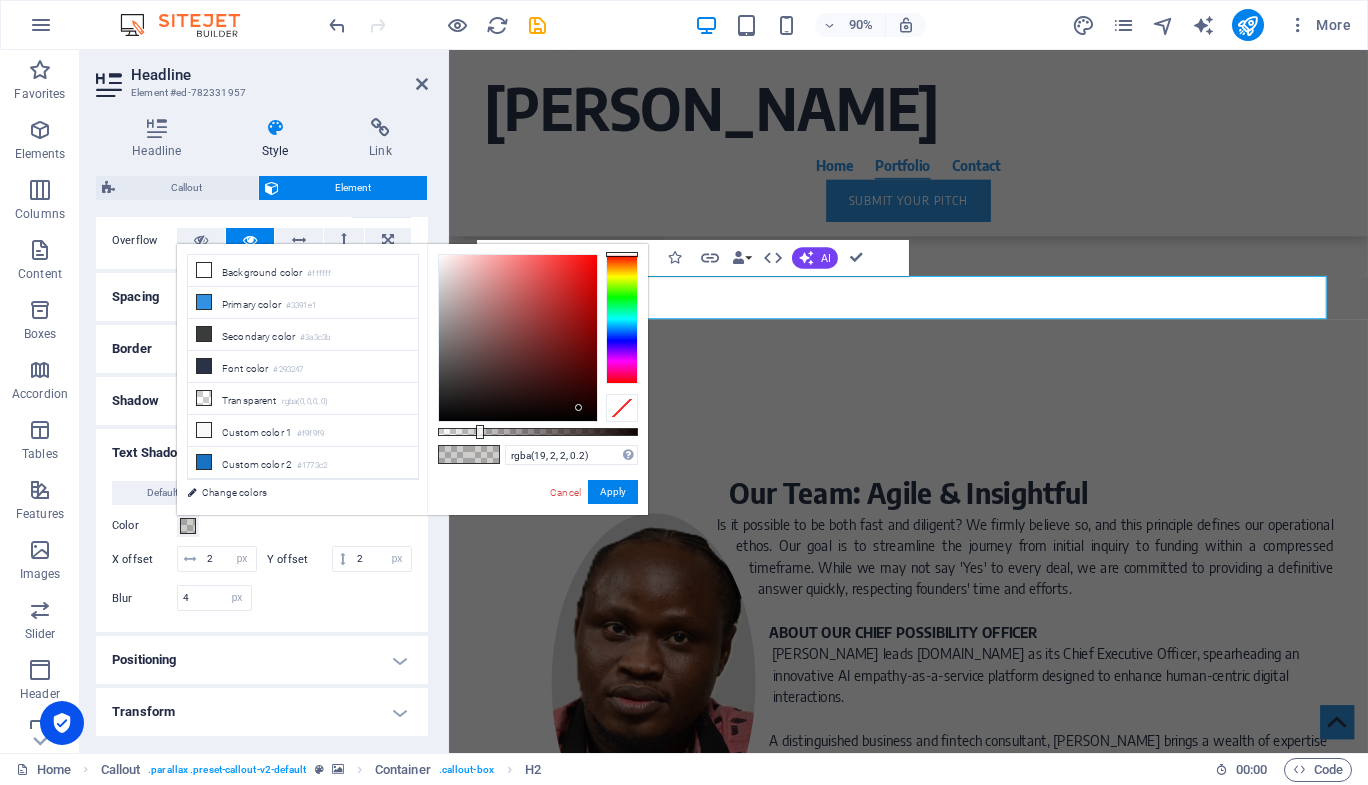 click at bounding box center (518, 338) 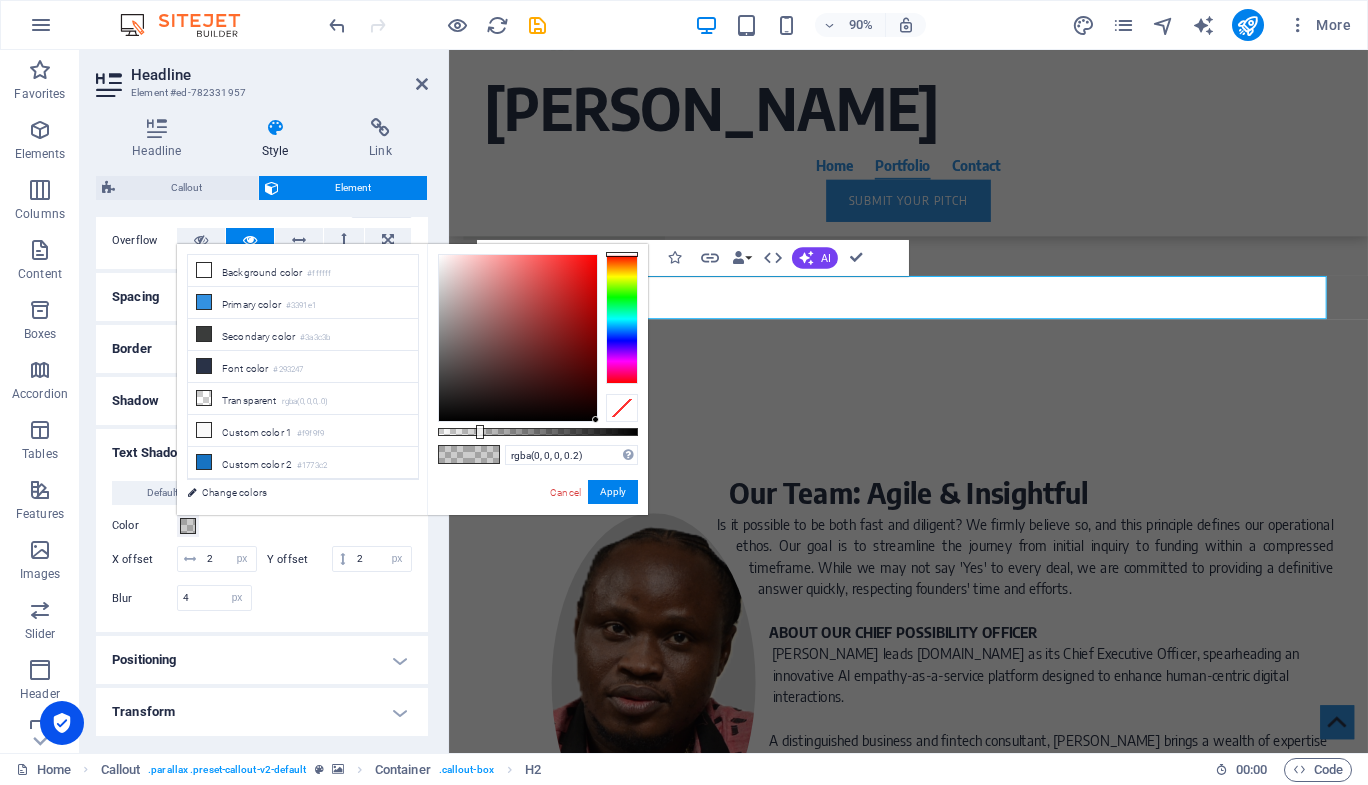 drag, startPoint x: 579, startPoint y: 408, endPoint x: 614, endPoint y: 437, distance: 45.453274 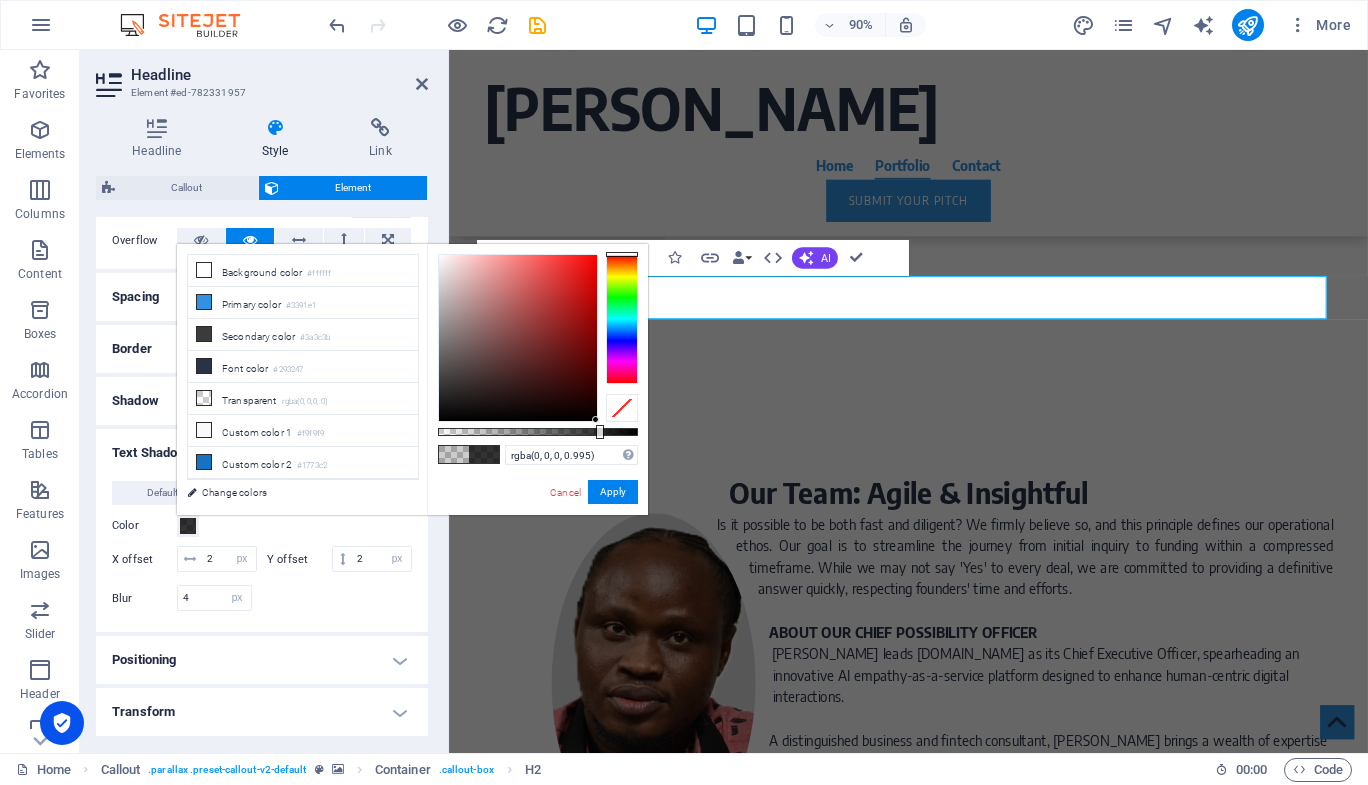 type on "#000000" 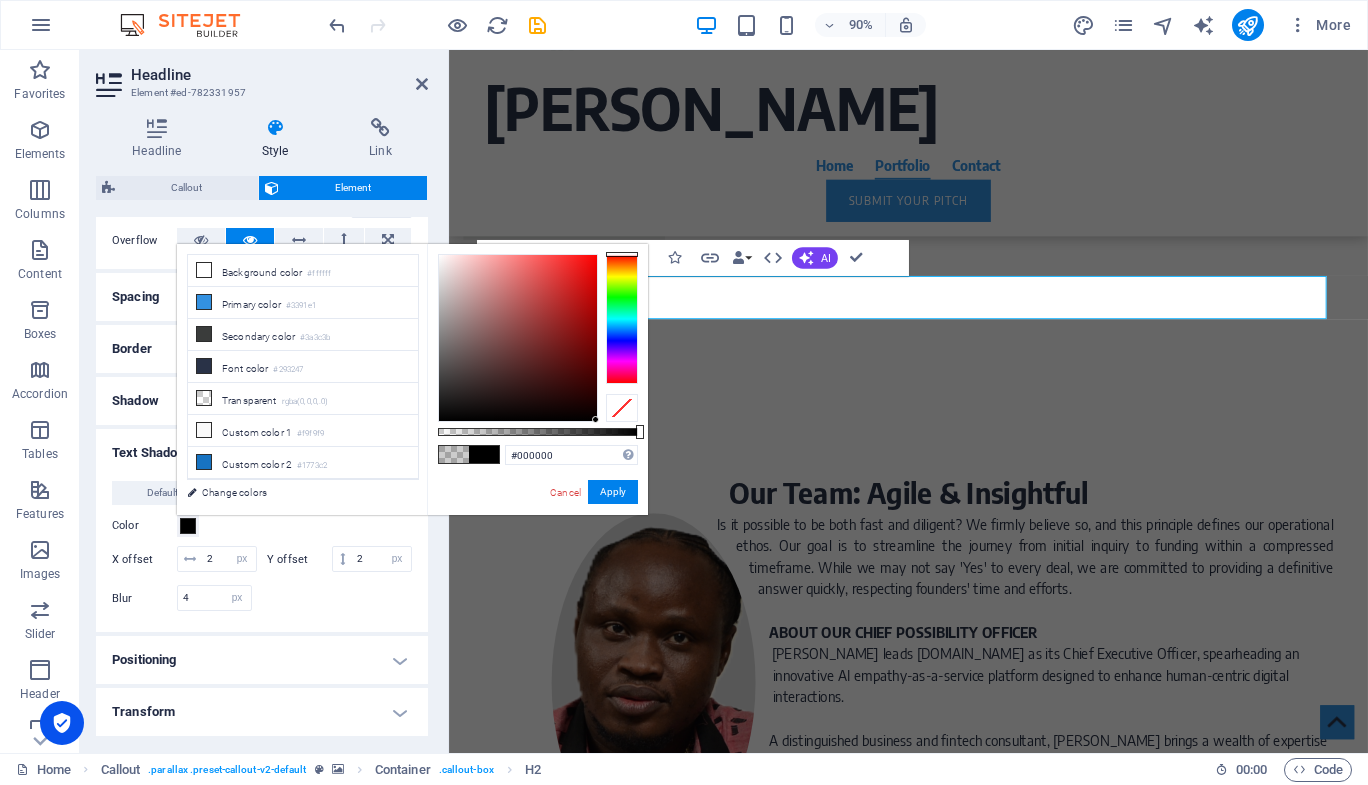 drag, startPoint x: 480, startPoint y: 431, endPoint x: 645, endPoint y: 426, distance: 165.07574 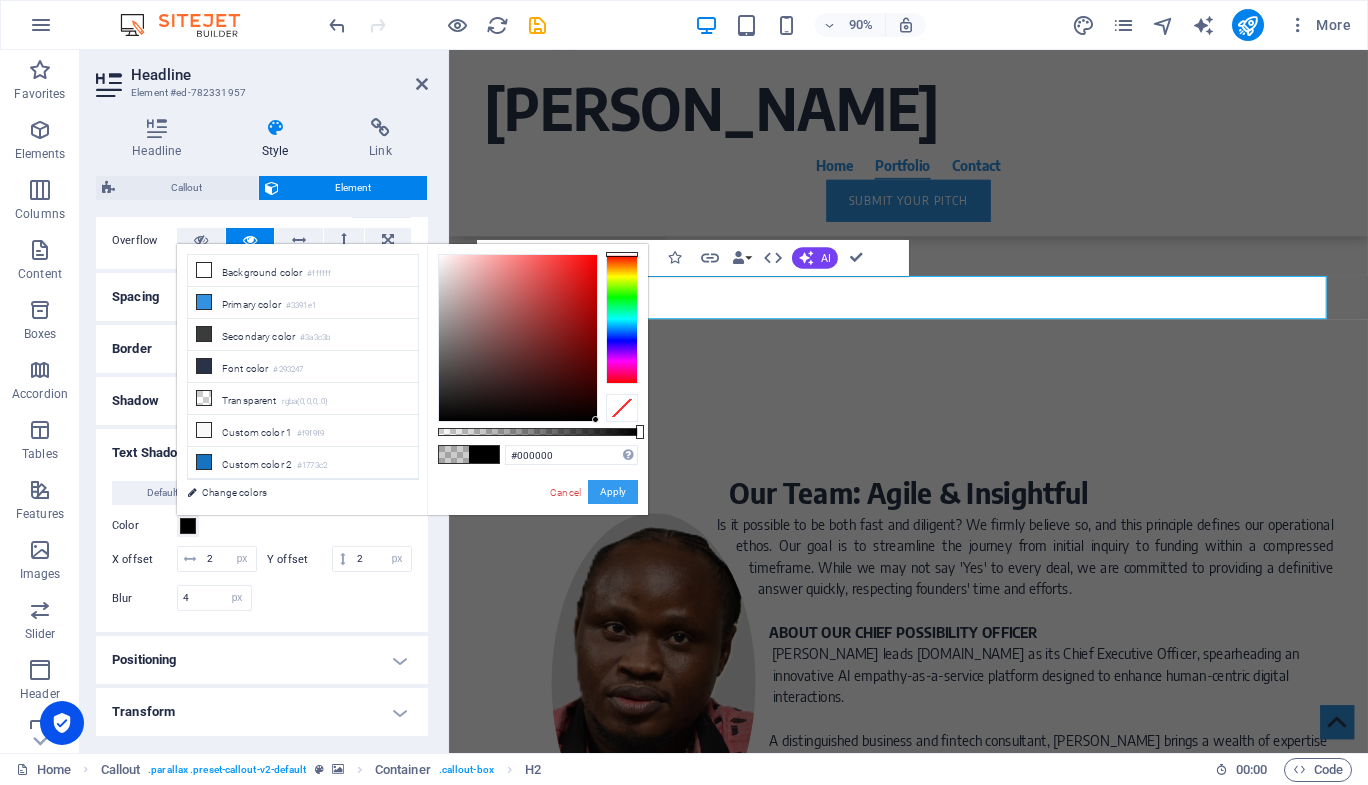 click on "Apply" at bounding box center (613, 492) 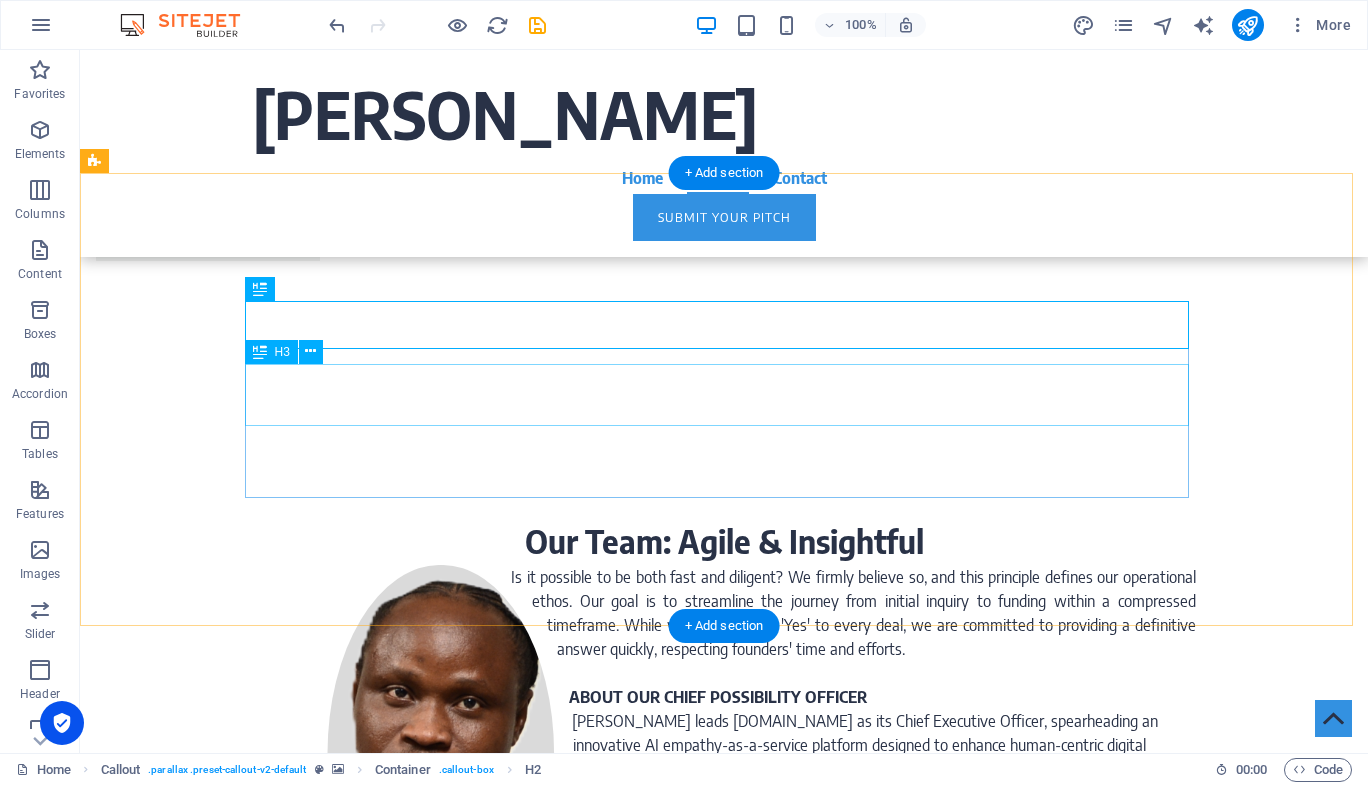 click on "Do you have a visionary idea that you believe will reshape the world?  We are eager to hear your story and understand the future you are creating." at bounding box center (724, 5391) 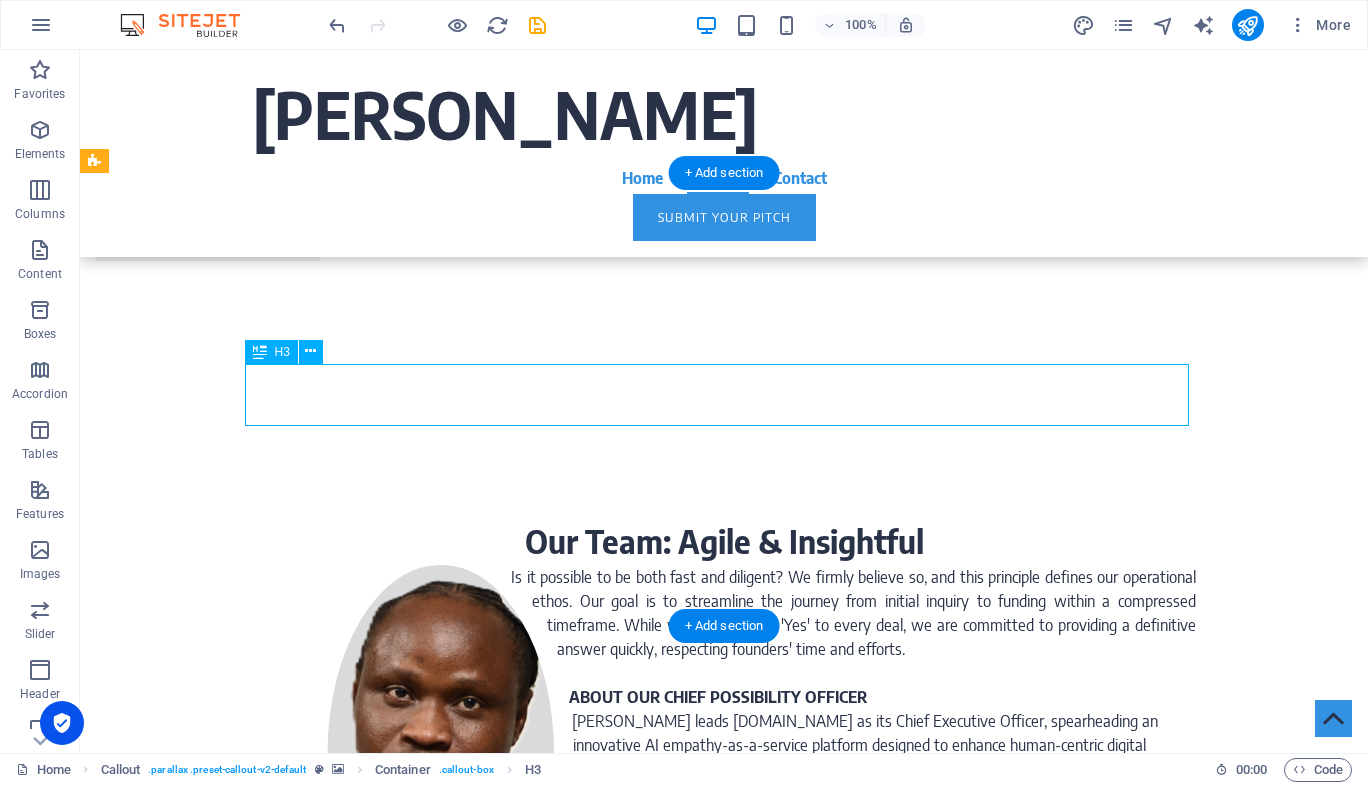 click on "Do you have a visionary idea that you believe will reshape the world?  We are eager to hear your story and understand the future you are creating." at bounding box center [724, 5391] 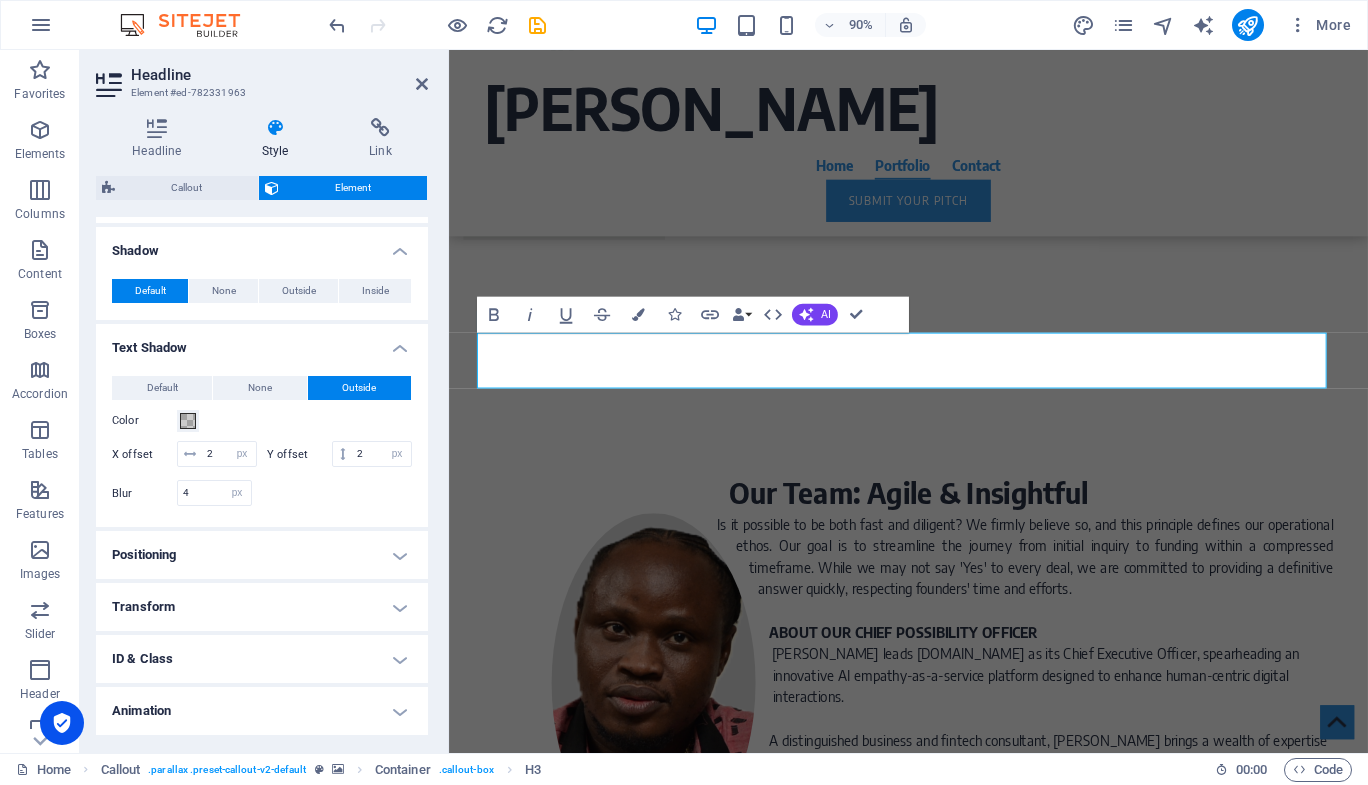 scroll, scrollTop: 551, scrollLeft: 0, axis: vertical 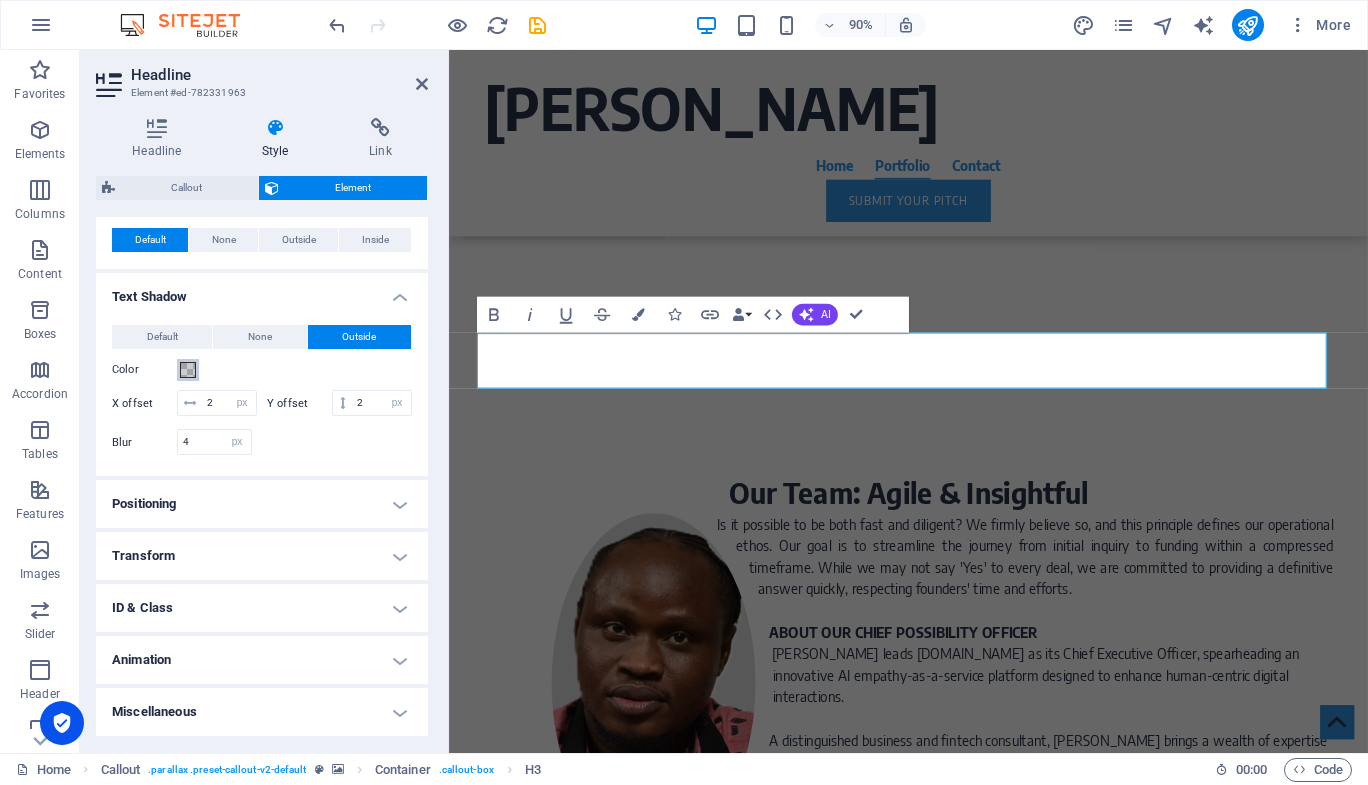 click at bounding box center (188, 370) 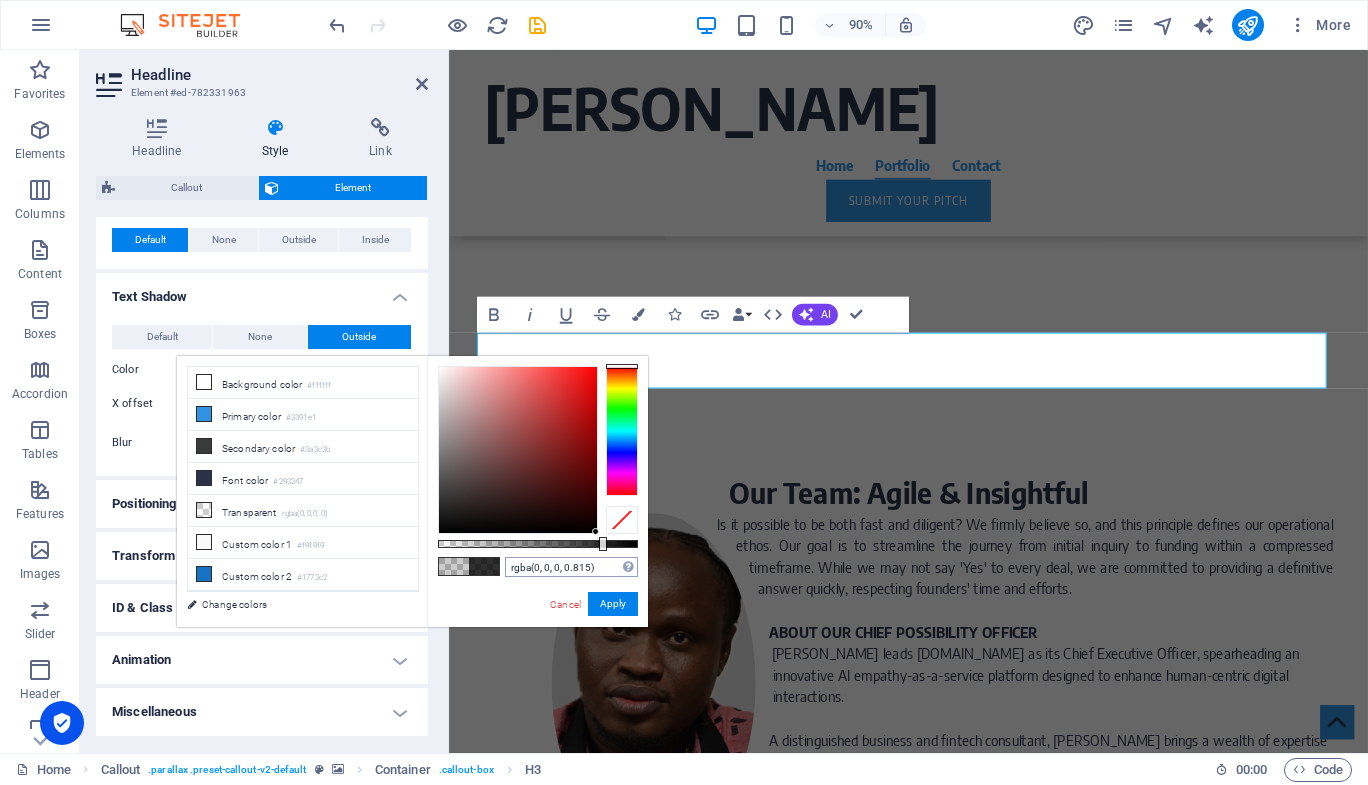 drag, startPoint x: 478, startPoint y: 539, endPoint x: 601, endPoint y: 560, distance: 124.77981 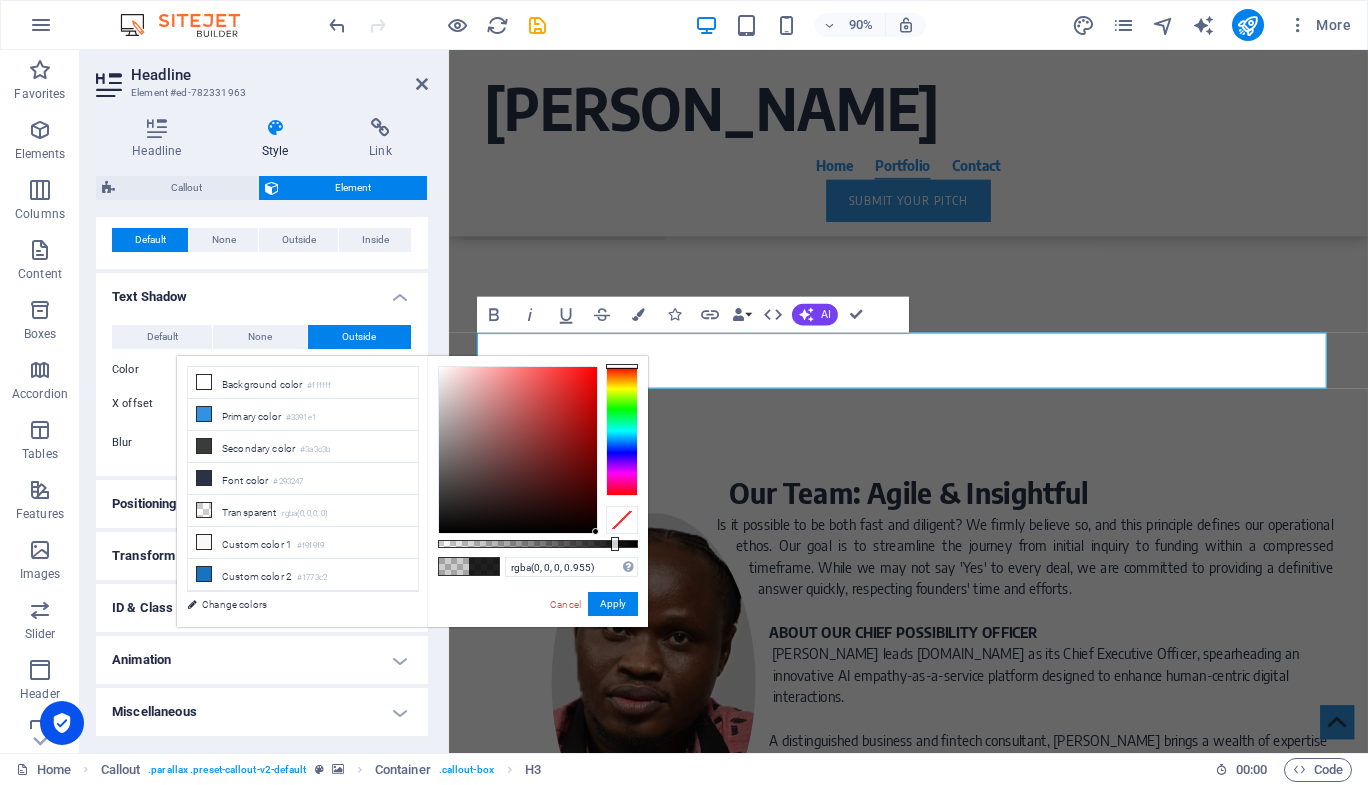 type on "#000000" 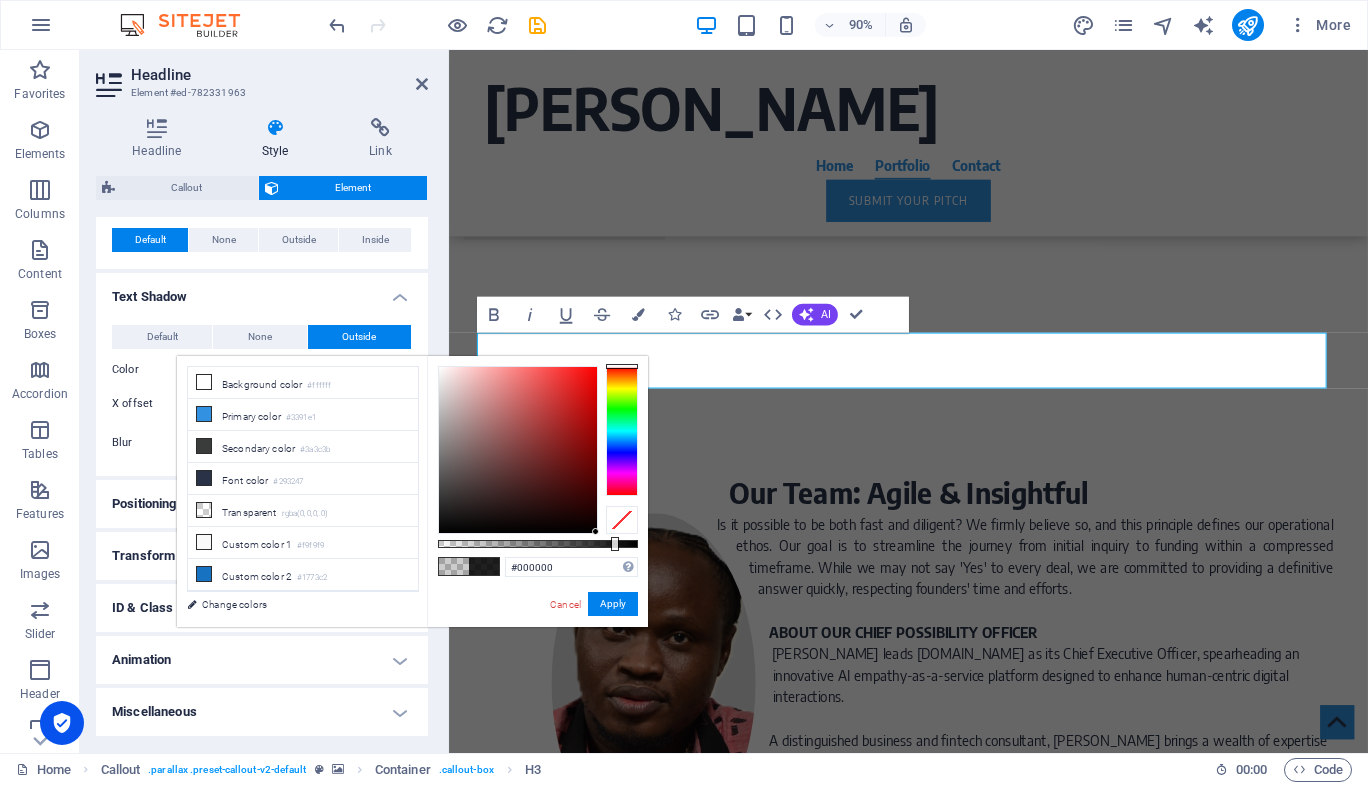 drag, startPoint x: 602, startPoint y: 543, endPoint x: 671, endPoint y: 543, distance: 69 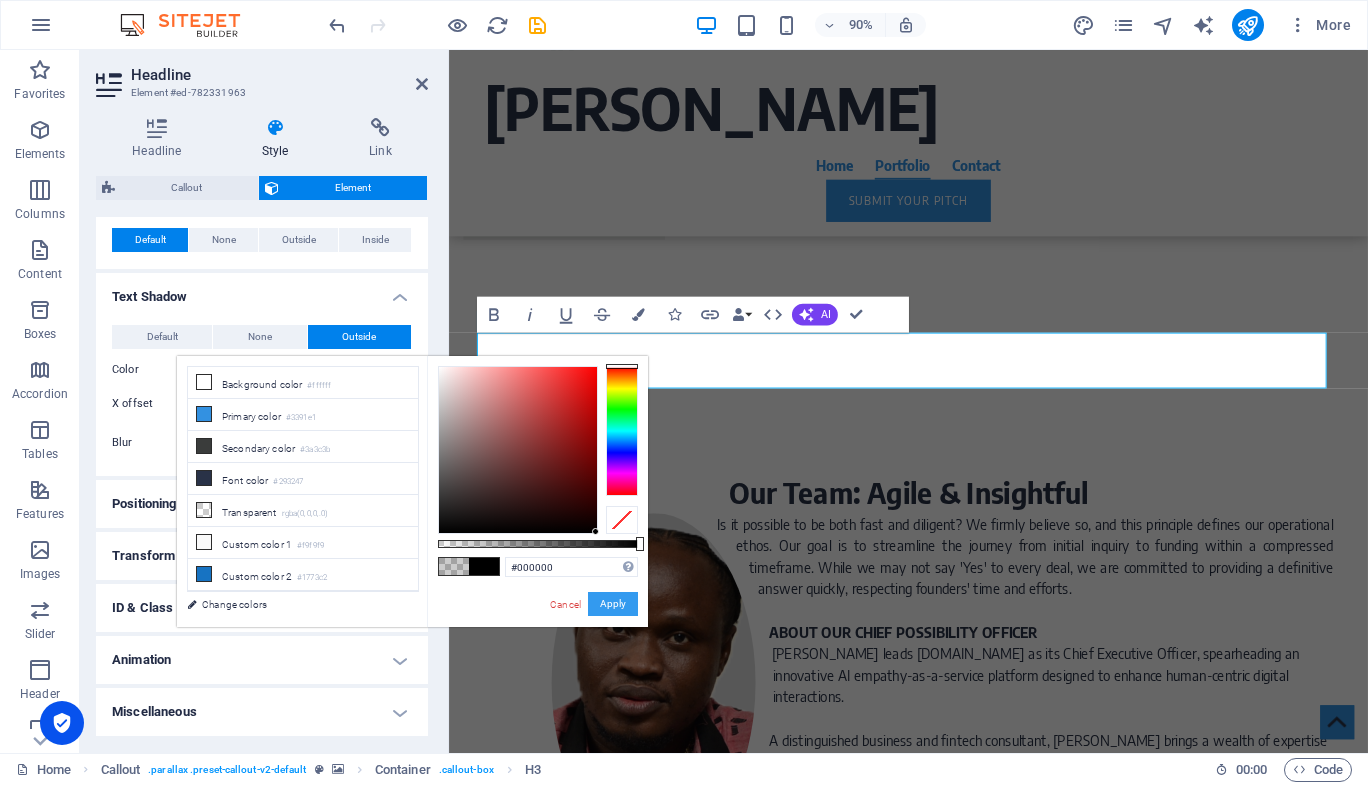 click on "Apply" at bounding box center [613, 604] 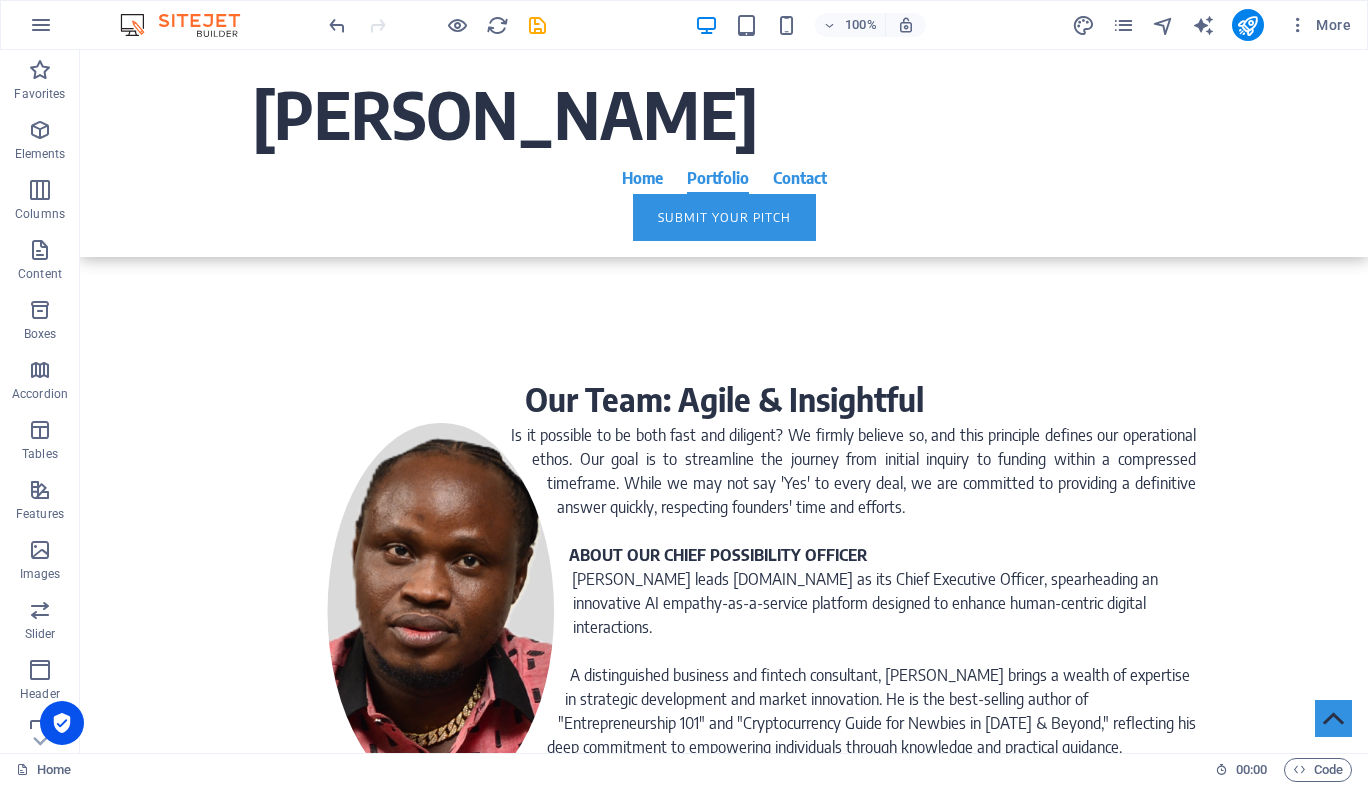 scroll, scrollTop: 9196, scrollLeft: 0, axis: vertical 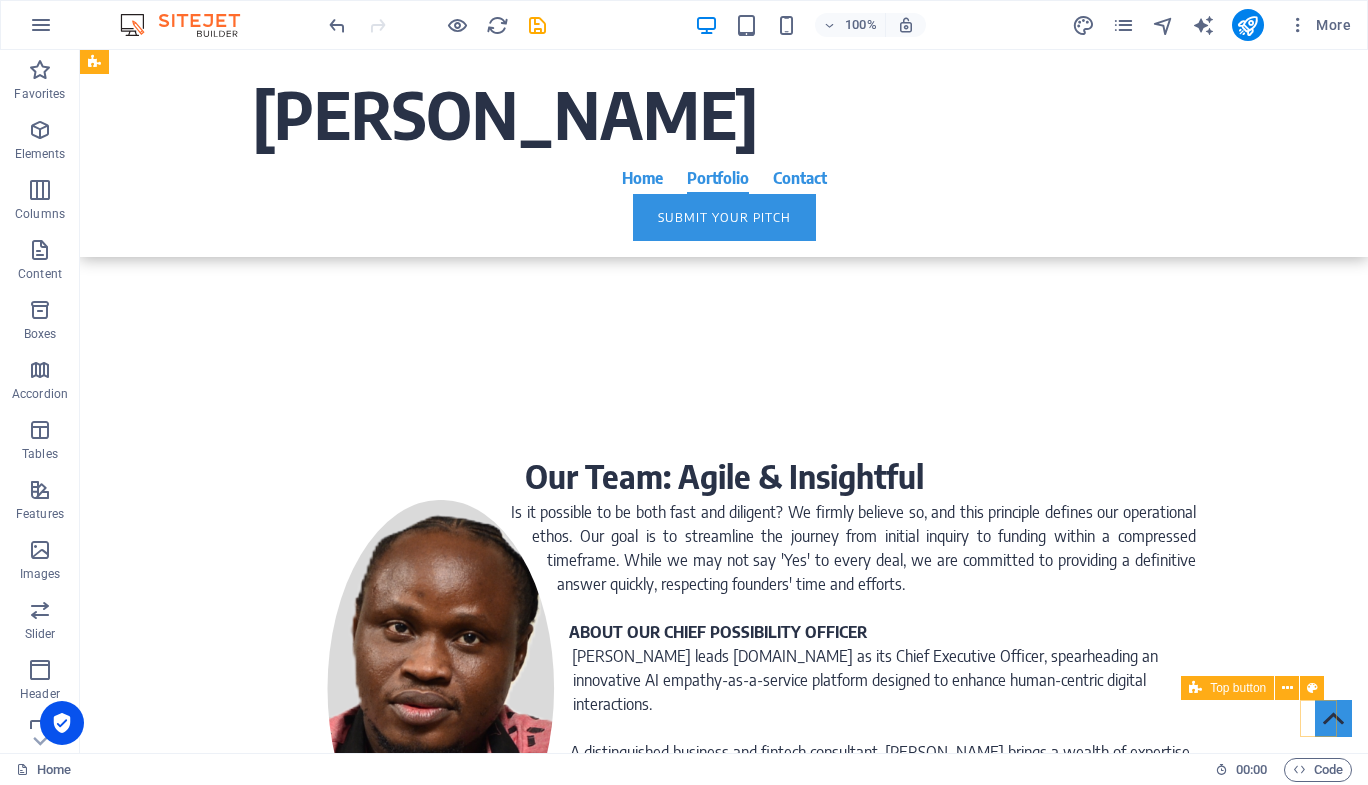 click at bounding box center [1333, 718] 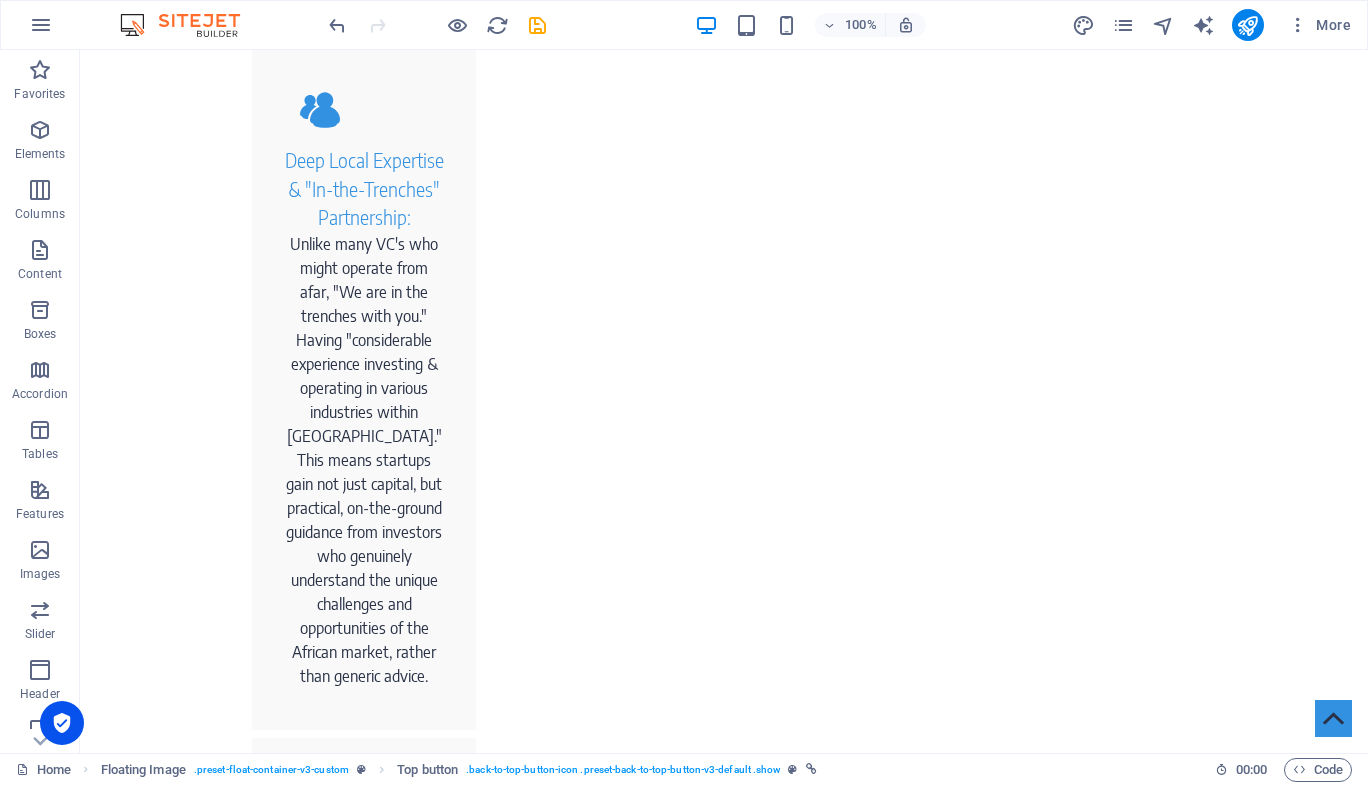 scroll, scrollTop: 0, scrollLeft: 0, axis: both 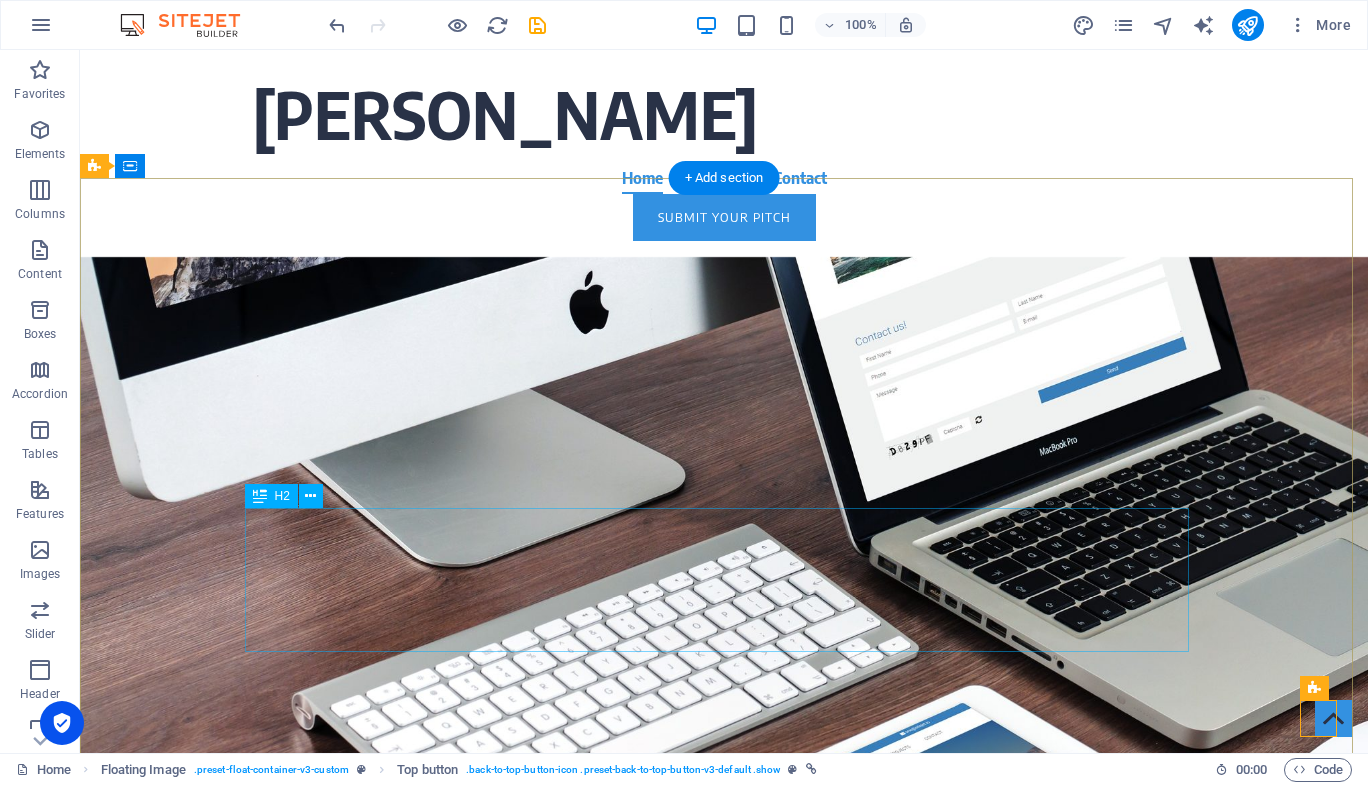 click on "We are committed to empowering the next generation of [DEMOGRAPHIC_DATA] innovators by providing the essential tools and resources needed to transform groundbreaking ideas into thriving enterprises." at bounding box center [724, 683] 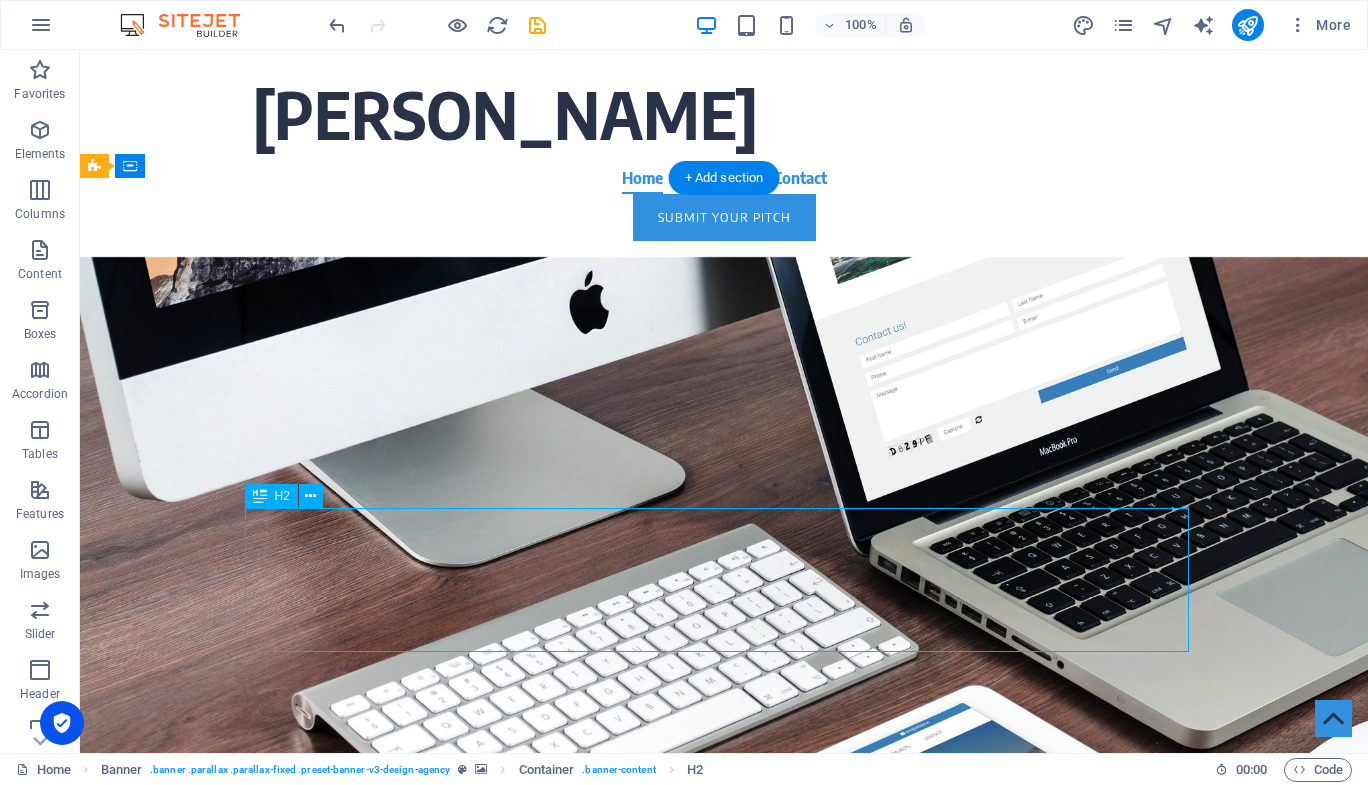 click on "We are committed to empowering the next generation of [DEMOGRAPHIC_DATA] innovators by providing the essential tools and resources needed to transform groundbreaking ideas into thriving enterprises." at bounding box center [724, 683] 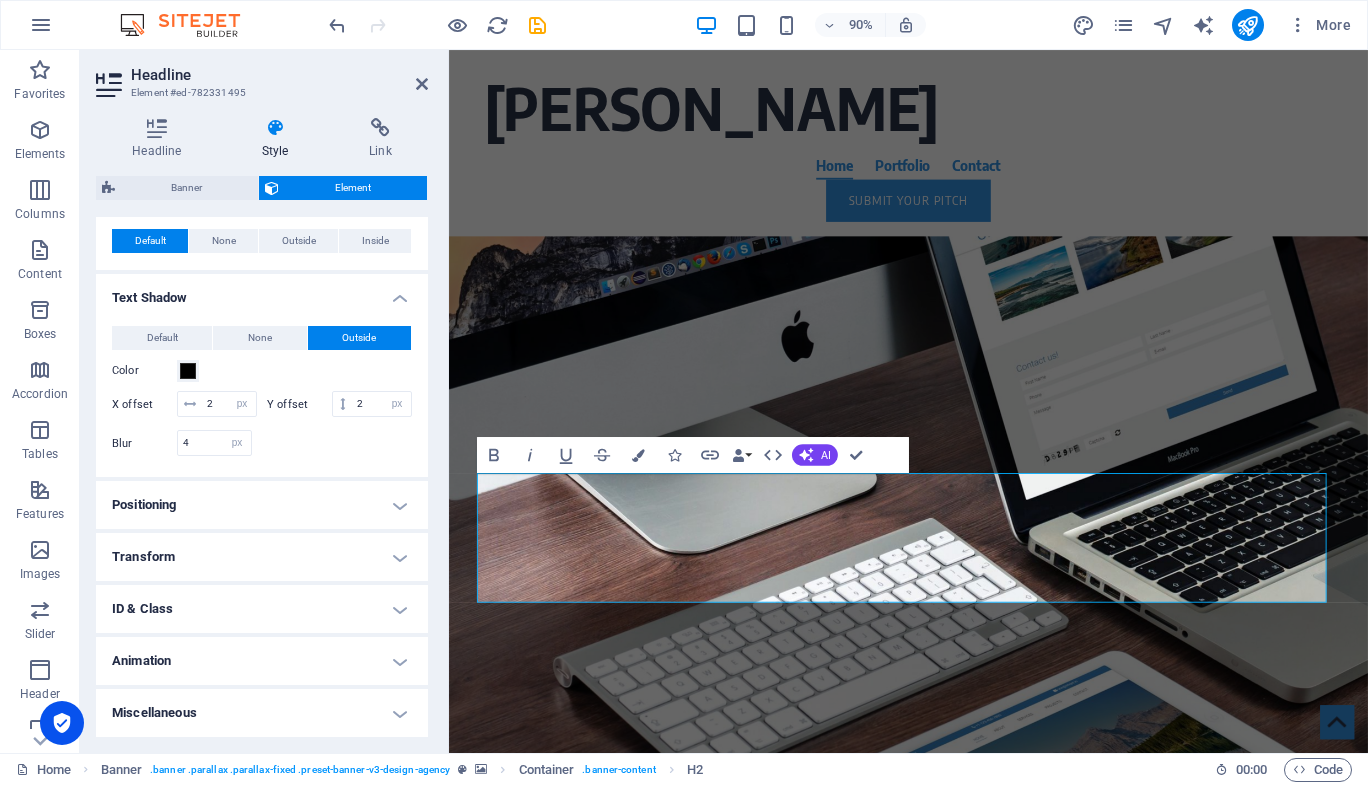 scroll, scrollTop: 551, scrollLeft: 0, axis: vertical 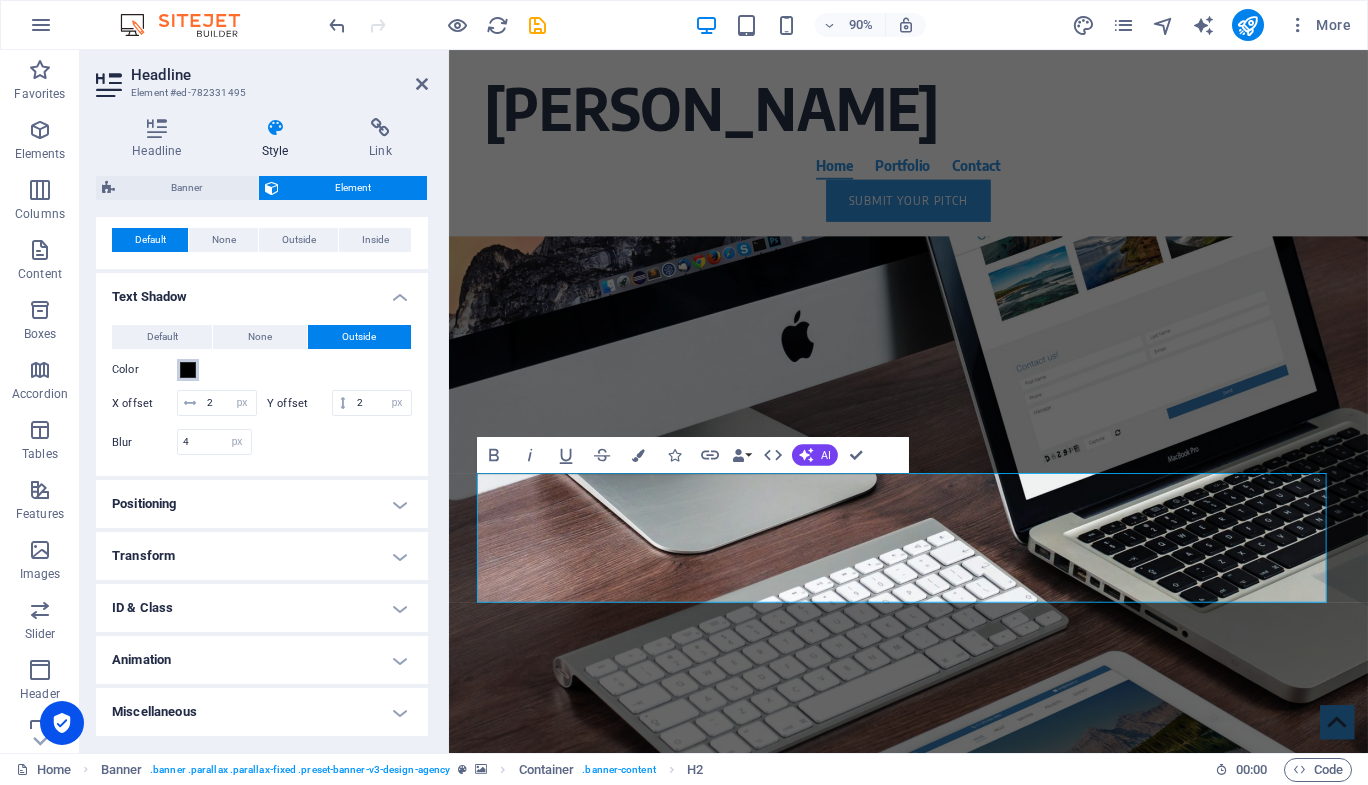 click at bounding box center (188, 370) 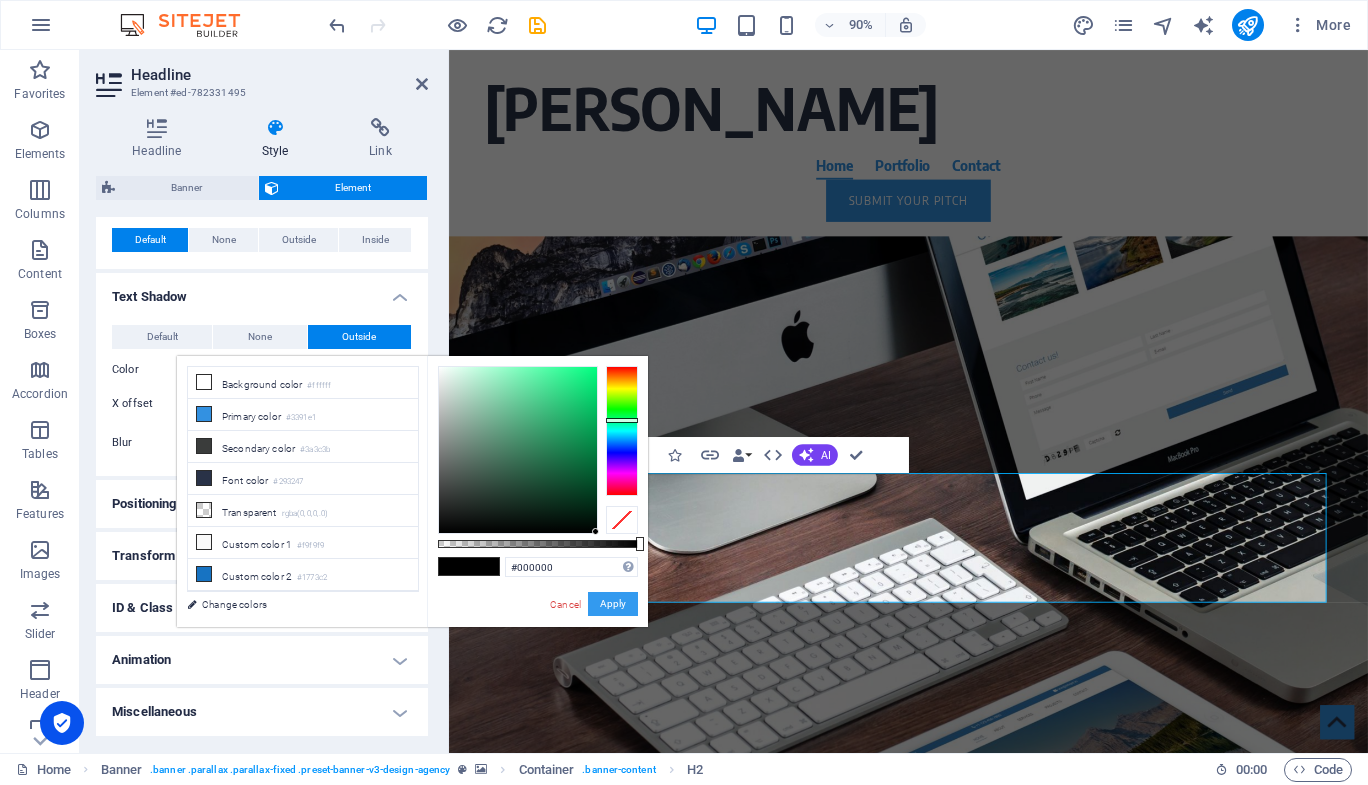 click on "Apply" at bounding box center [613, 604] 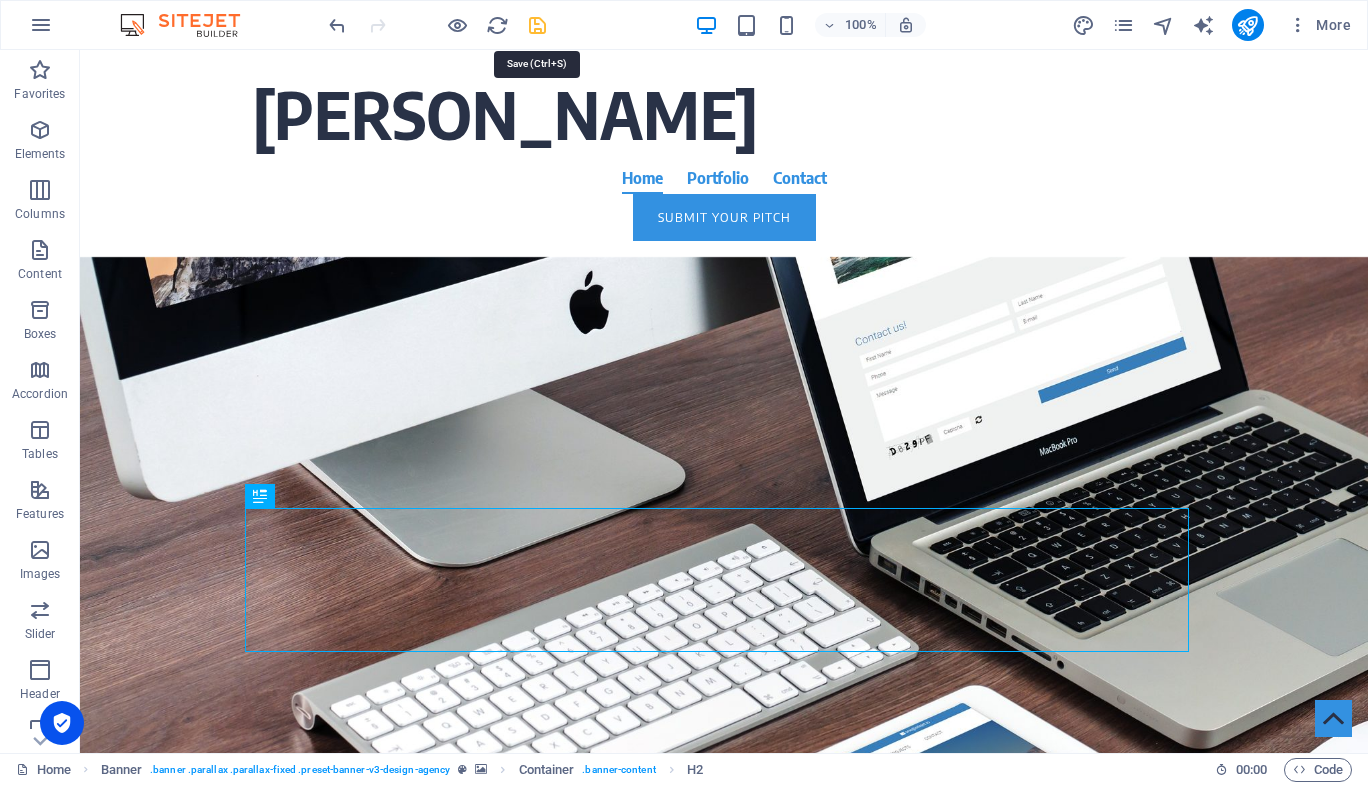 click at bounding box center (537, 25) 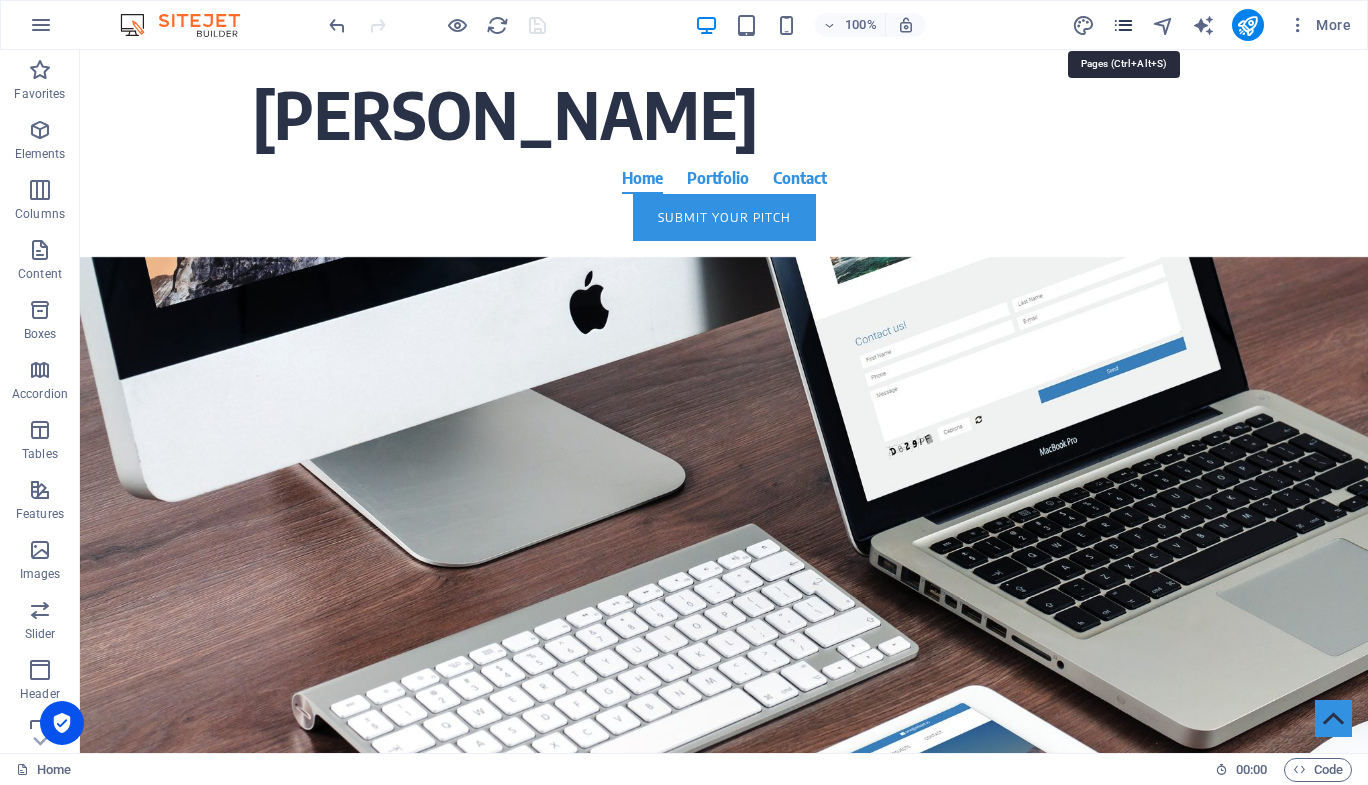 click at bounding box center (1123, 25) 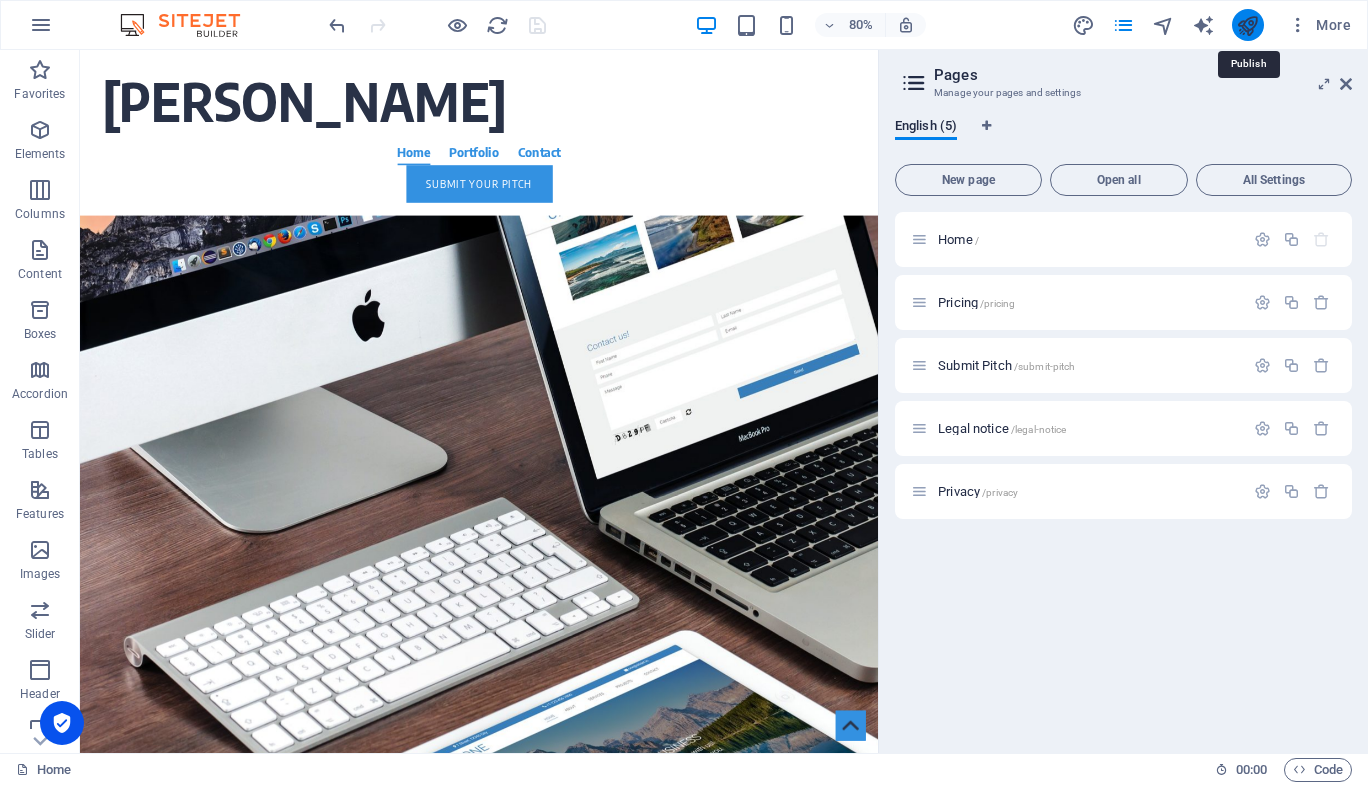 click at bounding box center (1247, 25) 